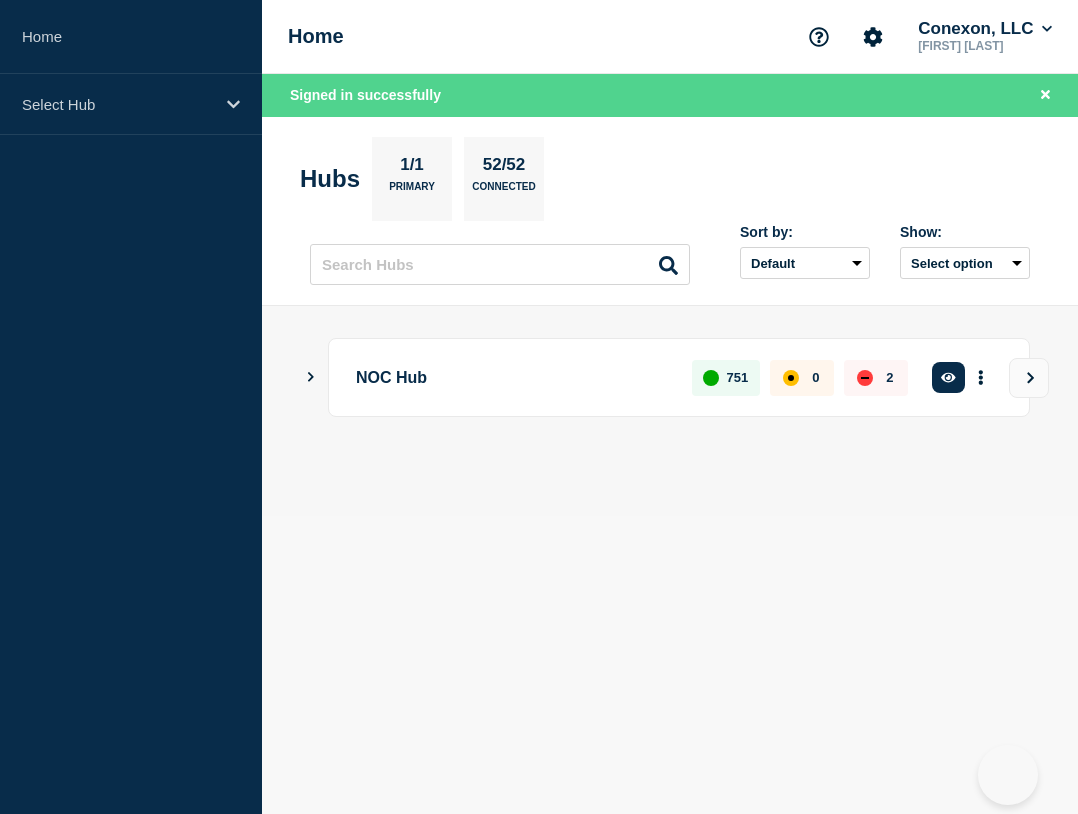 scroll, scrollTop: 0, scrollLeft: 0, axis: both 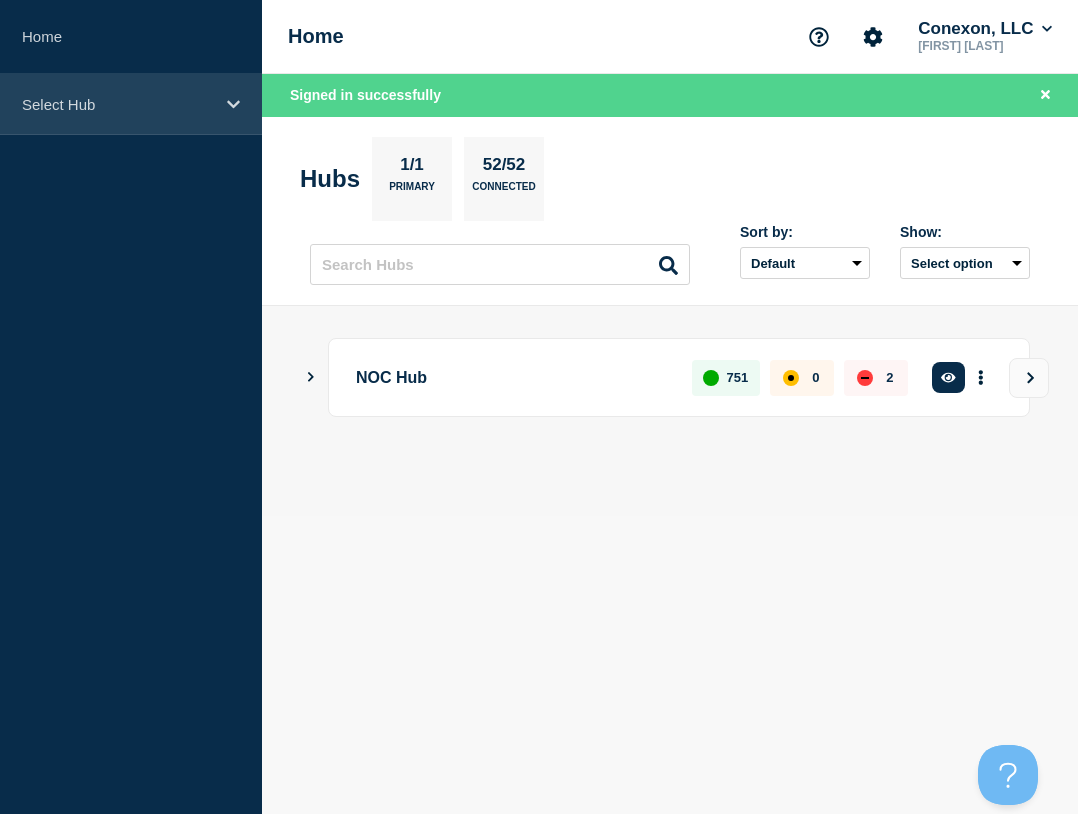 click on "Select Hub" at bounding box center (131, 104) 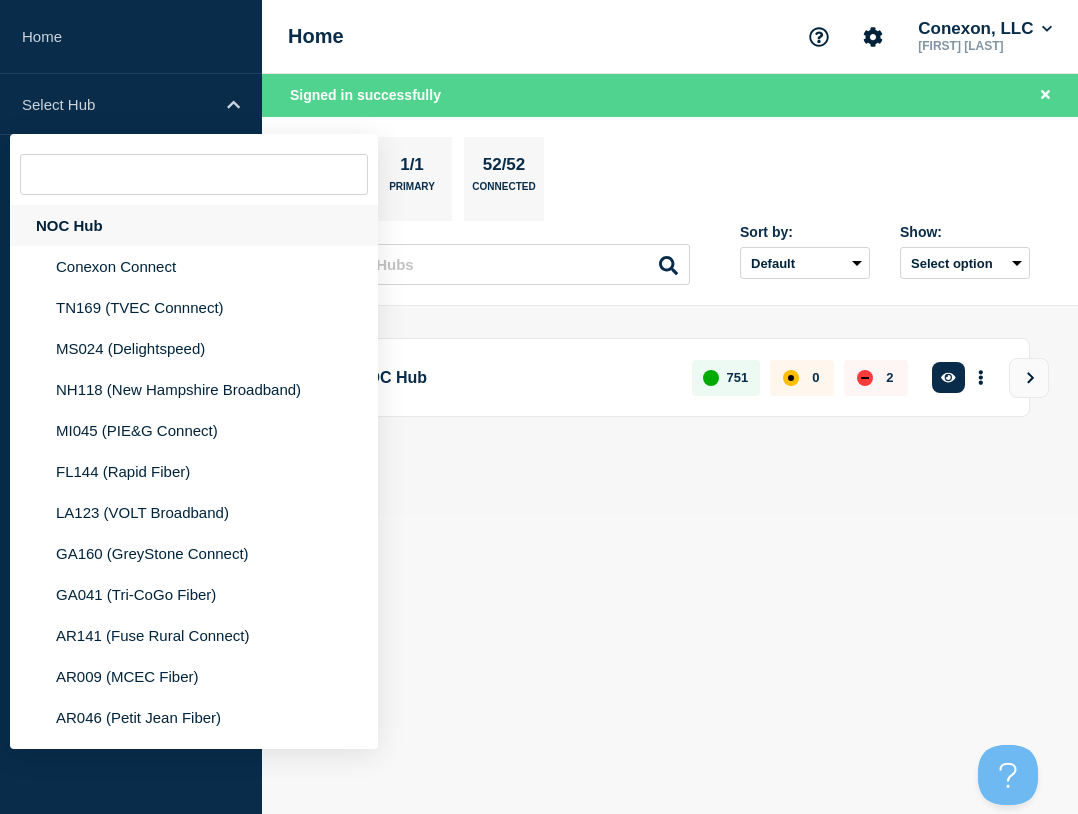 drag, startPoint x: 107, startPoint y: 207, endPoint x: 118, endPoint y: 216, distance: 14.21267 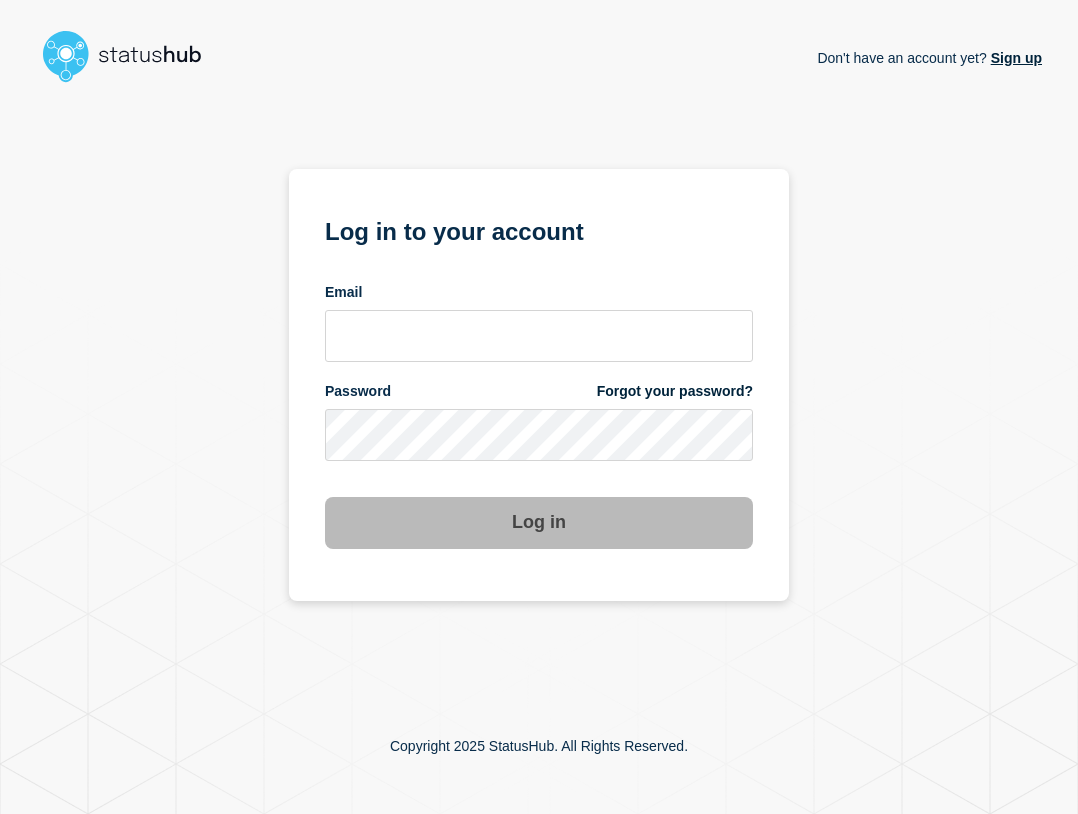 scroll, scrollTop: 0, scrollLeft: 0, axis: both 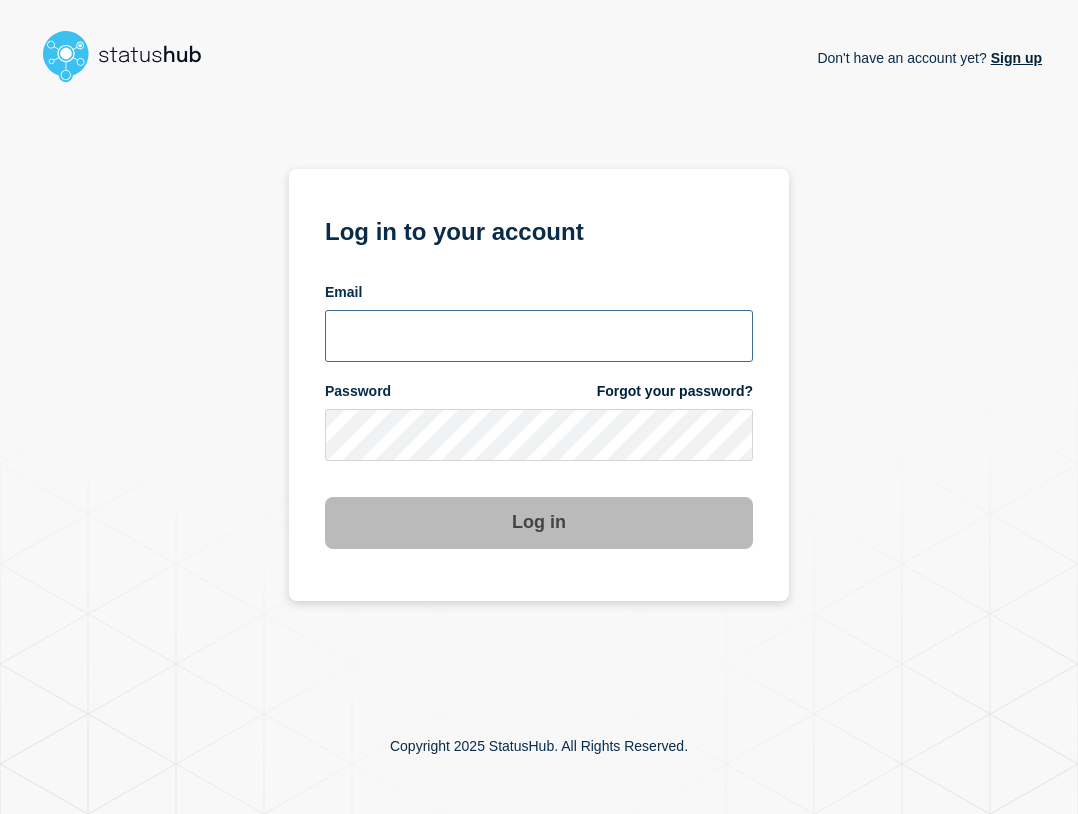 type on "[USERNAME]@example.com" 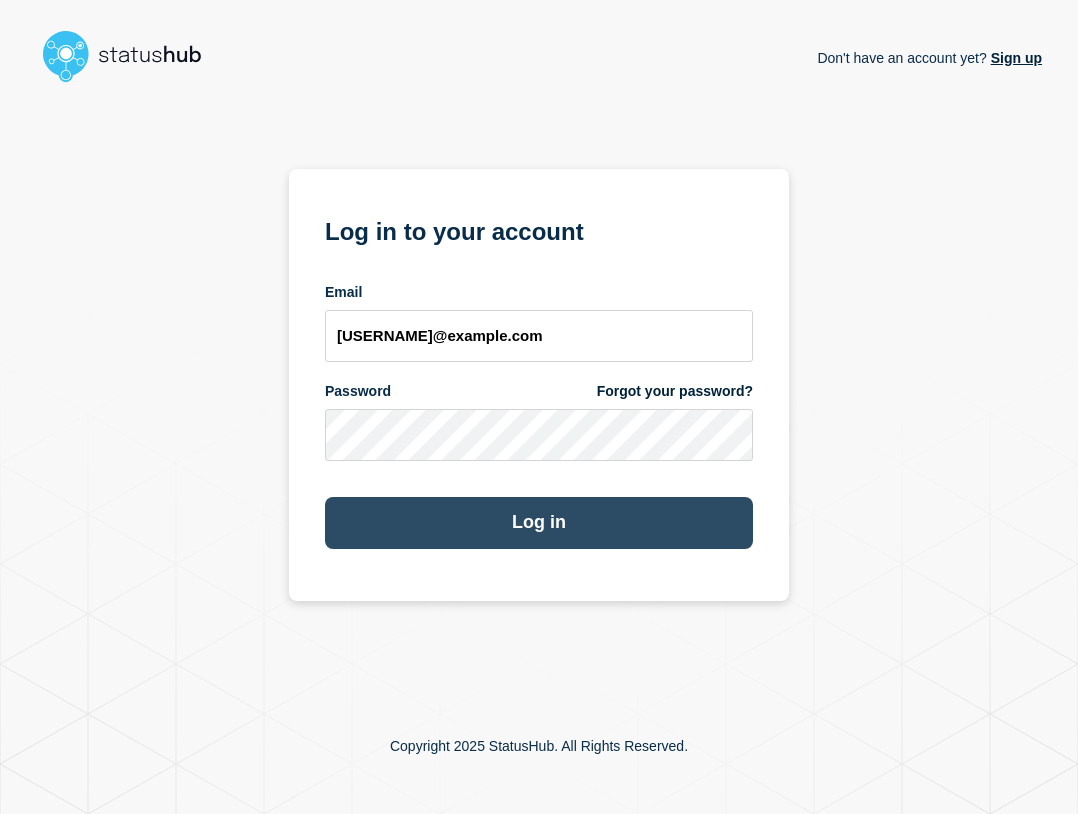 click on "Log in" at bounding box center [539, 523] 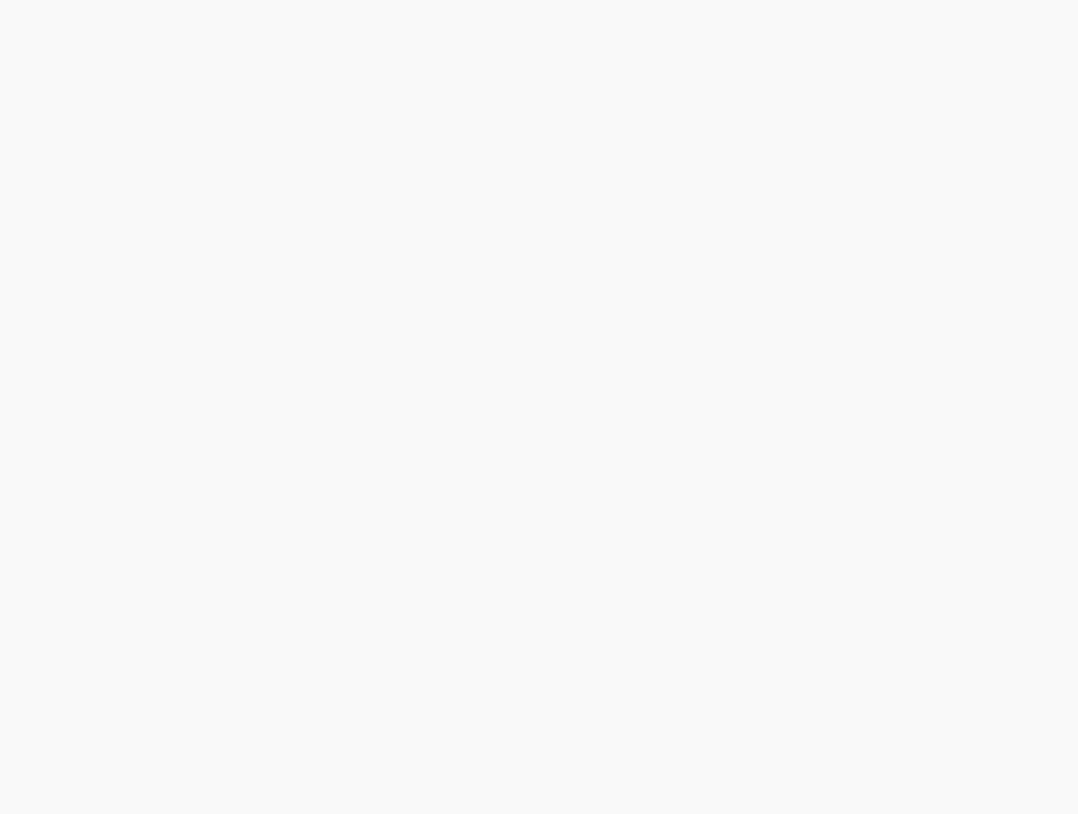 scroll, scrollTop: 0, scrollLeft: 0, axis: both 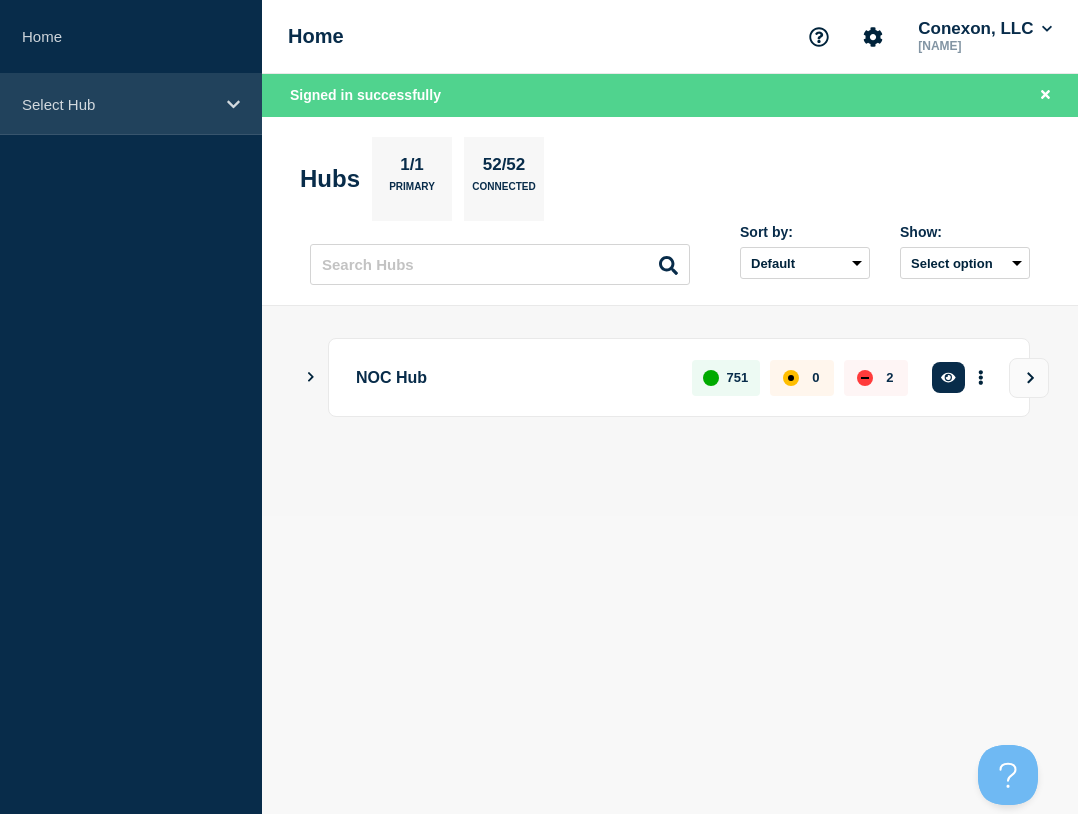 click on "Select Hub" at bounding box center (131, 104) 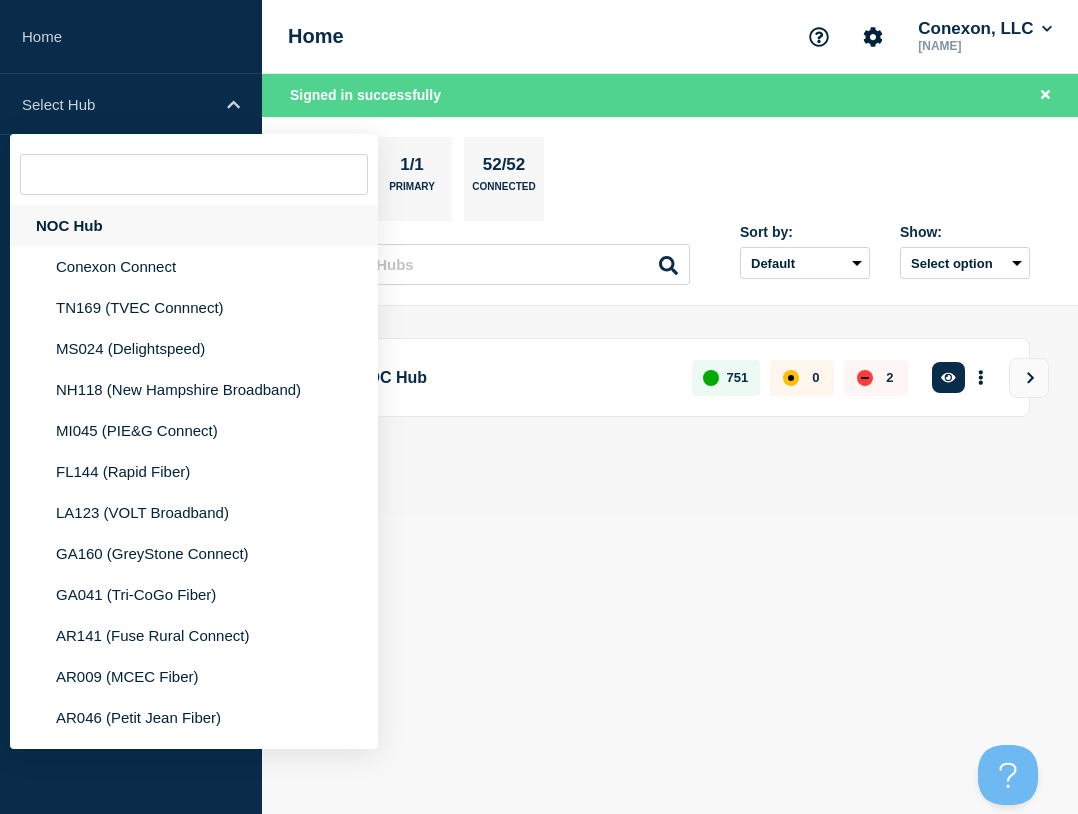click on "NOC Hub" at bounding box center (194, 225) 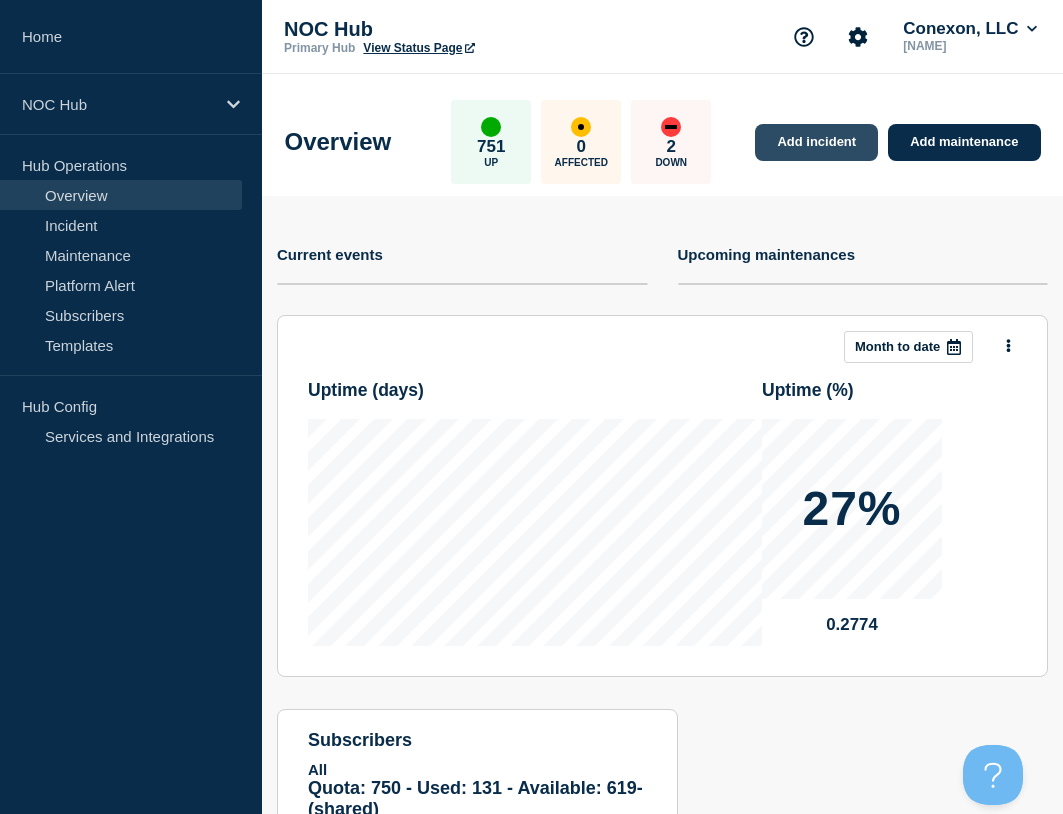 click on "Add incident" at bounding box center (816, 142) 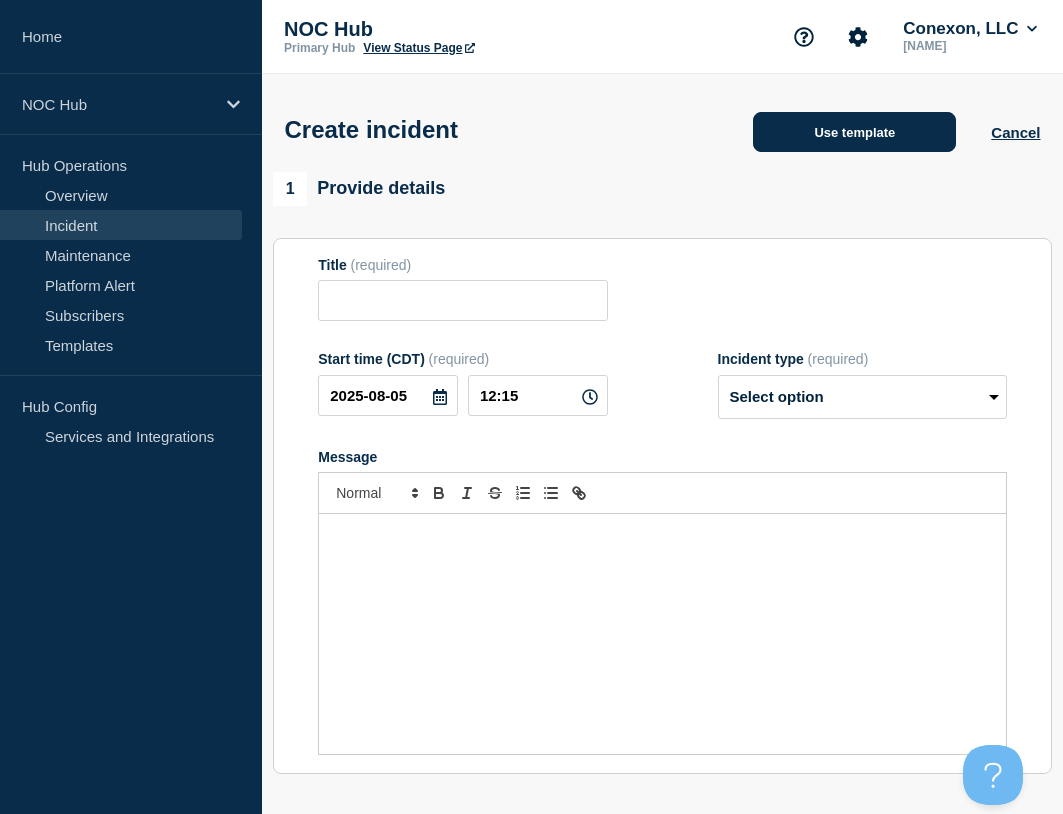 click on "Use template" at bounding box center [854, 132] 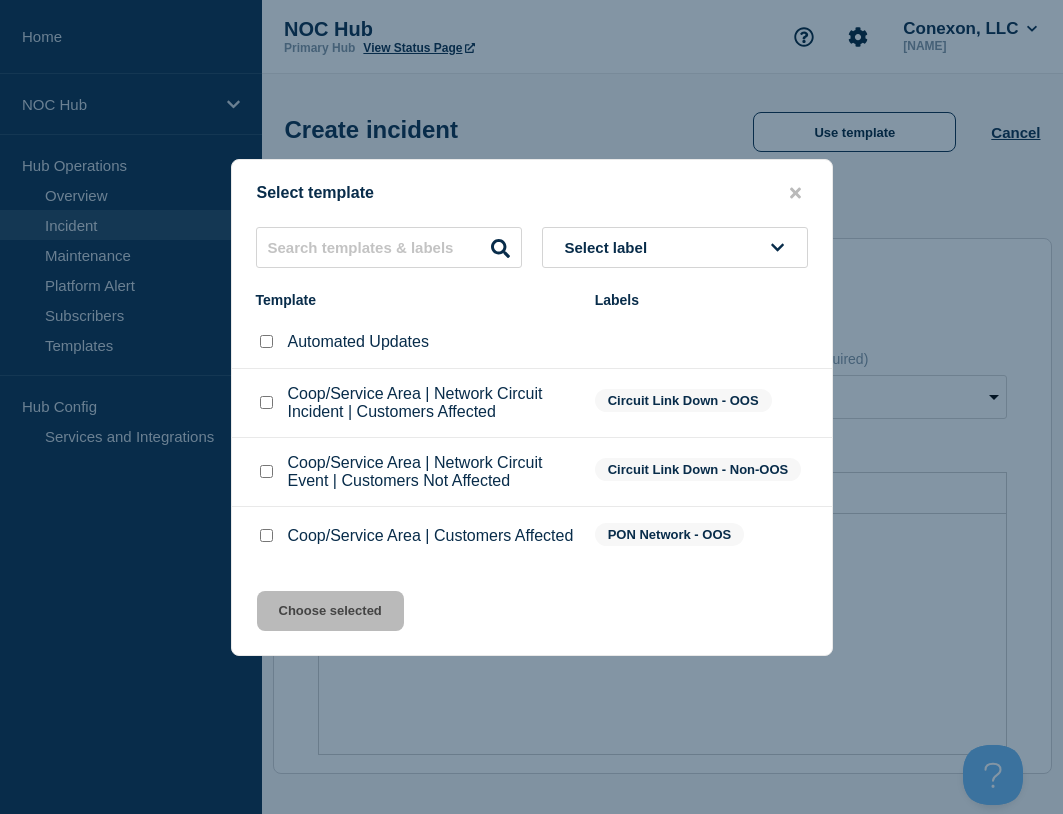 click at bounding box center [266, 471] 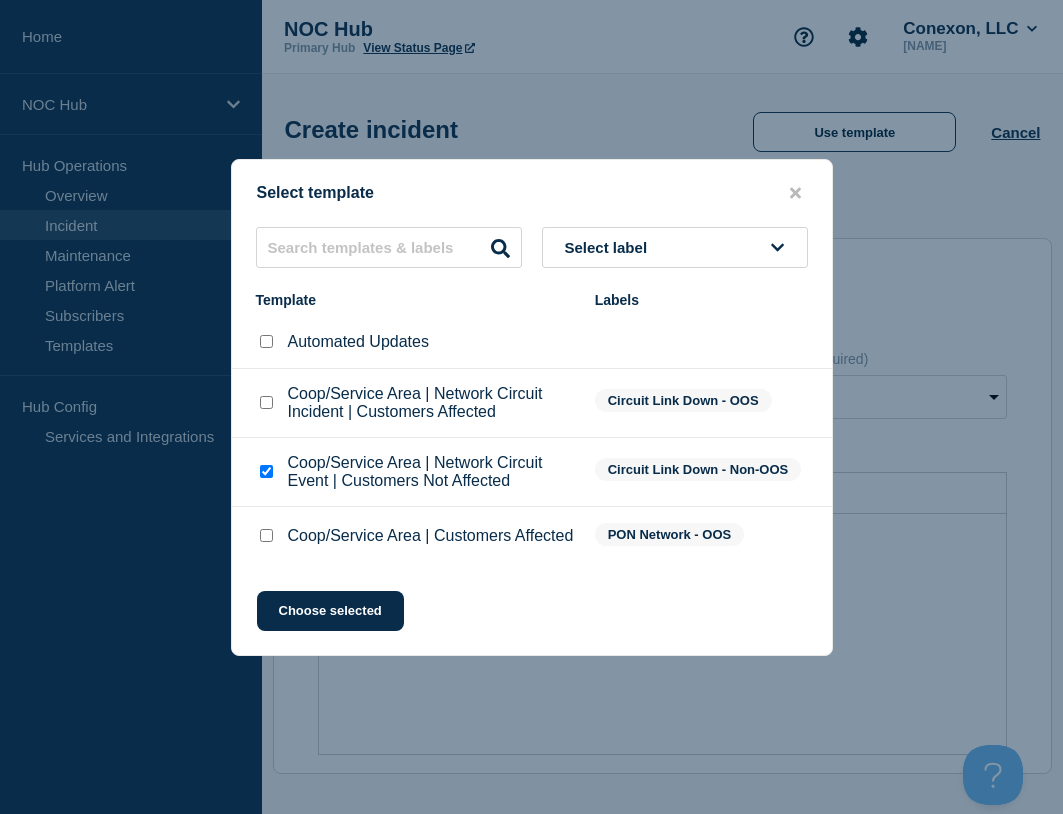 drag, startPoint x: 322, startPoint y: 616, endPoint x: 413, endPoint y: 319, distance: 310.6284 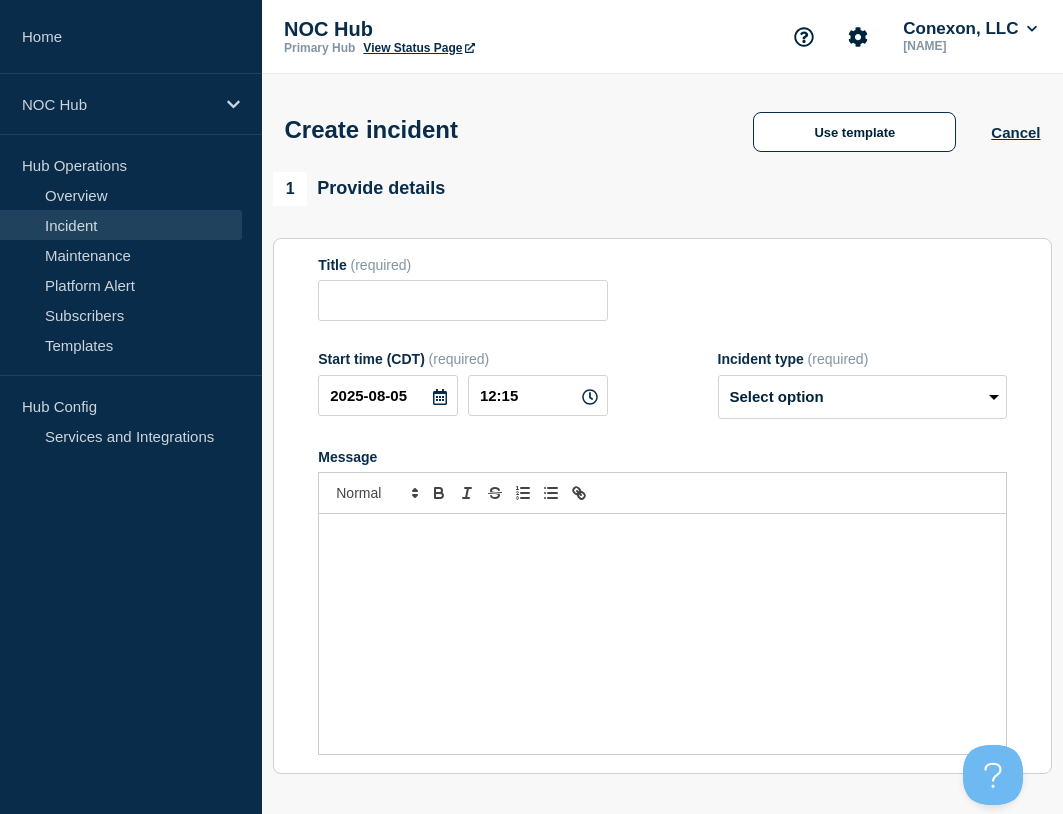 type on "Coop/Service Area | Network Circuit Event | Customers Not Affected" 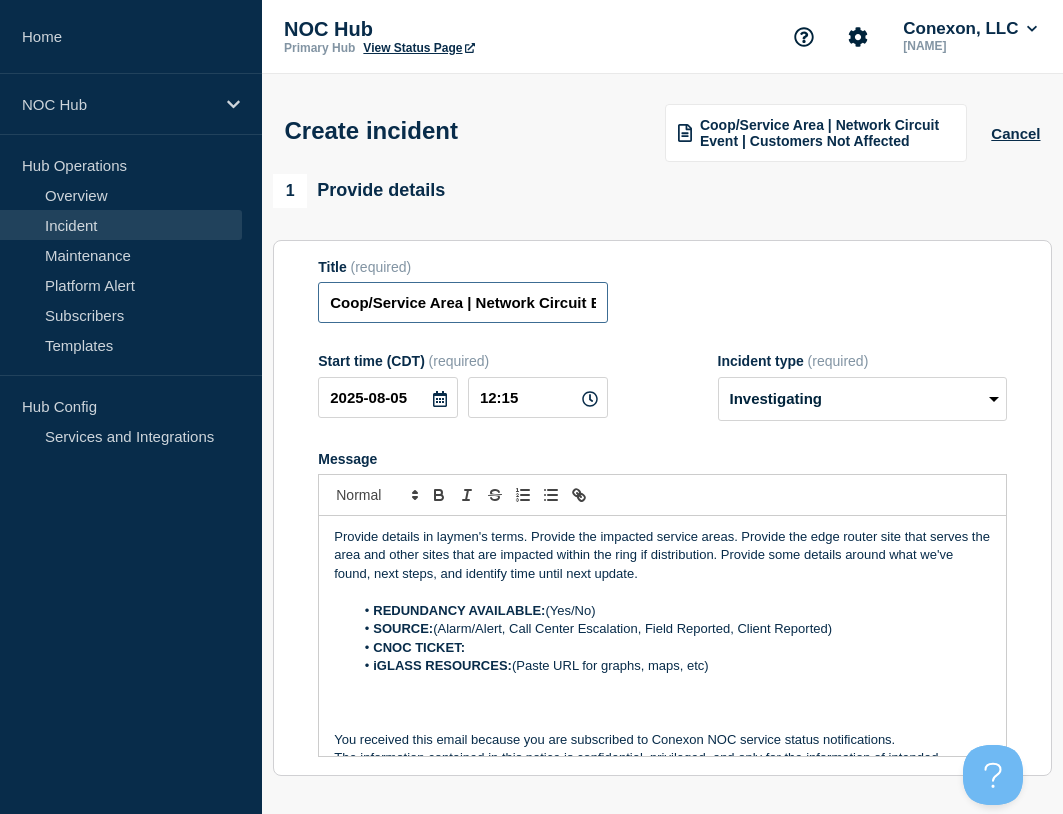 drag, startPoint x: 317, startPoint y: 309, endPoint x: 285, endPoint y: 309, distance: 32 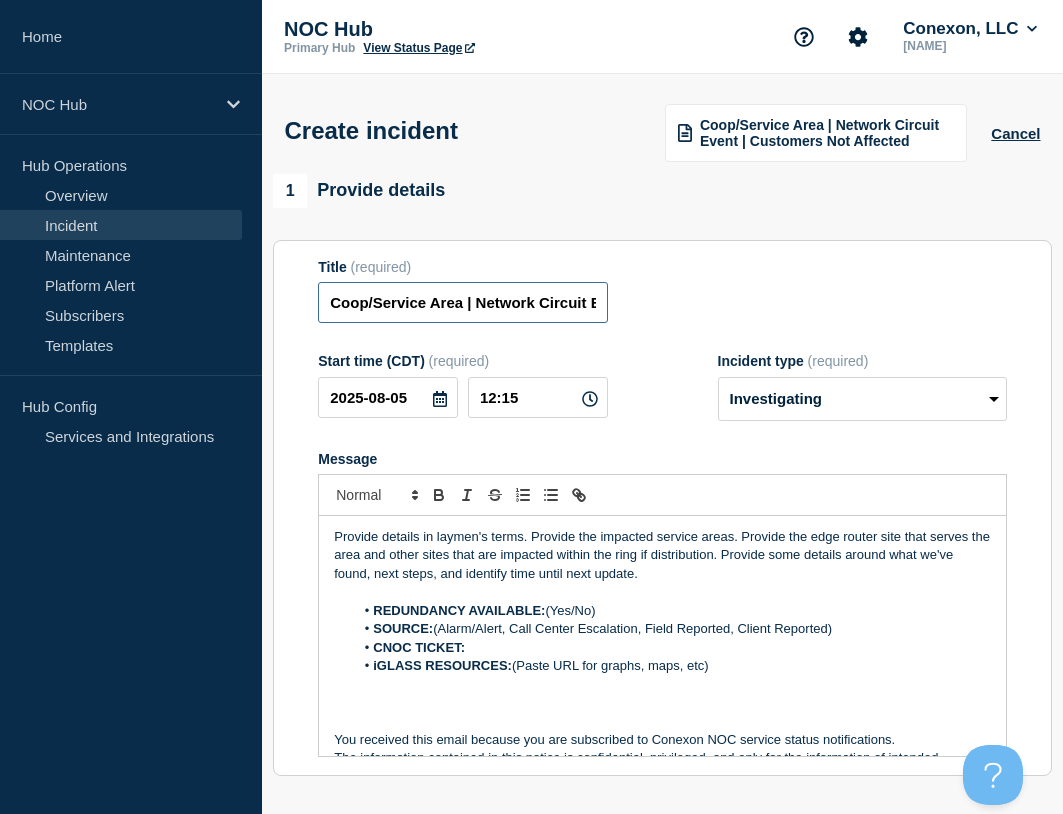 click on "Title (required) Coop/Service Area | Network Circuit Event | Customers Not Affected Start time (CDT) (required) 2025-08-05 12:15 Incident type (required) Select option Investigating Identified Monitoring Message Provide details in laymen's terms. Provide the impacted service areas. Provide the edge router site that serves the area and other sites that are impacted within the ring if distribution. Provide some details around what we've found, next steps, and identify time until next update. REDUNDANCY AVAILABLE: (Yes/No) SOURCE: (Alarm/Alert, Call Center Escalation, Field Reported, Client Reported) CNOC TICKET: iGLASS RESOURCES: (Paste URL for graphs, maps, etc) You received this email because you are subscribed to Conexon NOC service status notifications." at bounding box center [662, 508] 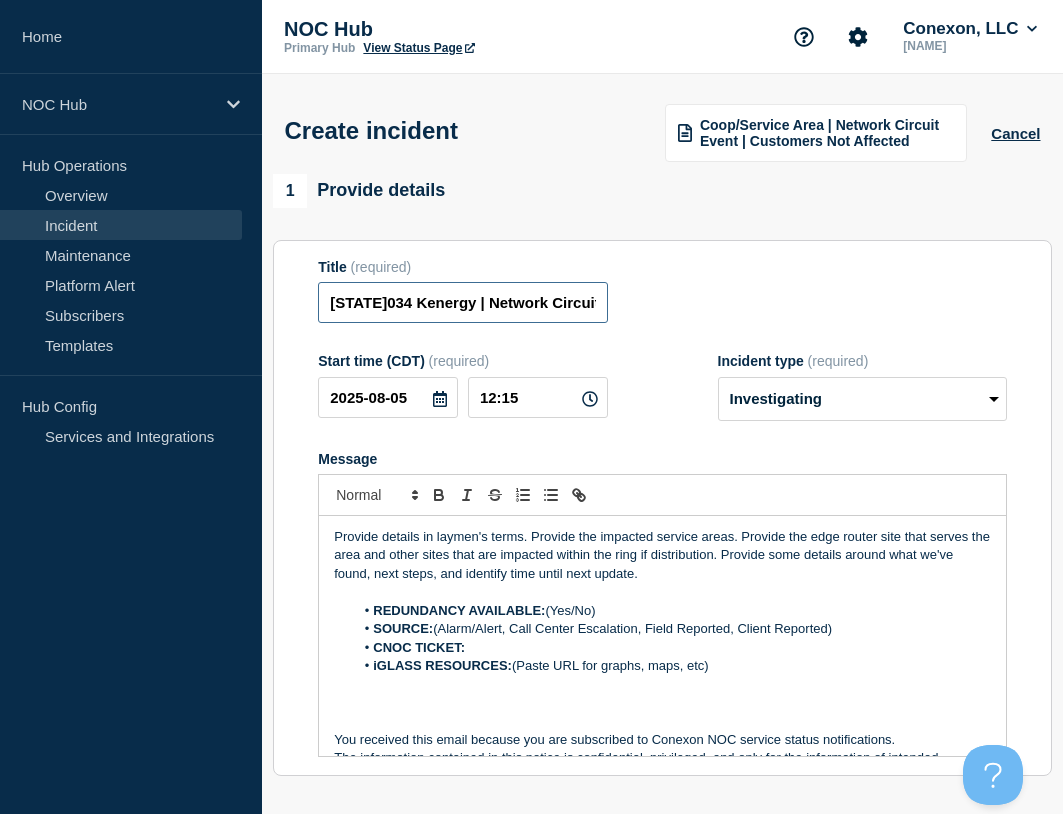type on "[STATE]034 Kenergy | Network Circuit Event | Customers Not Affected" 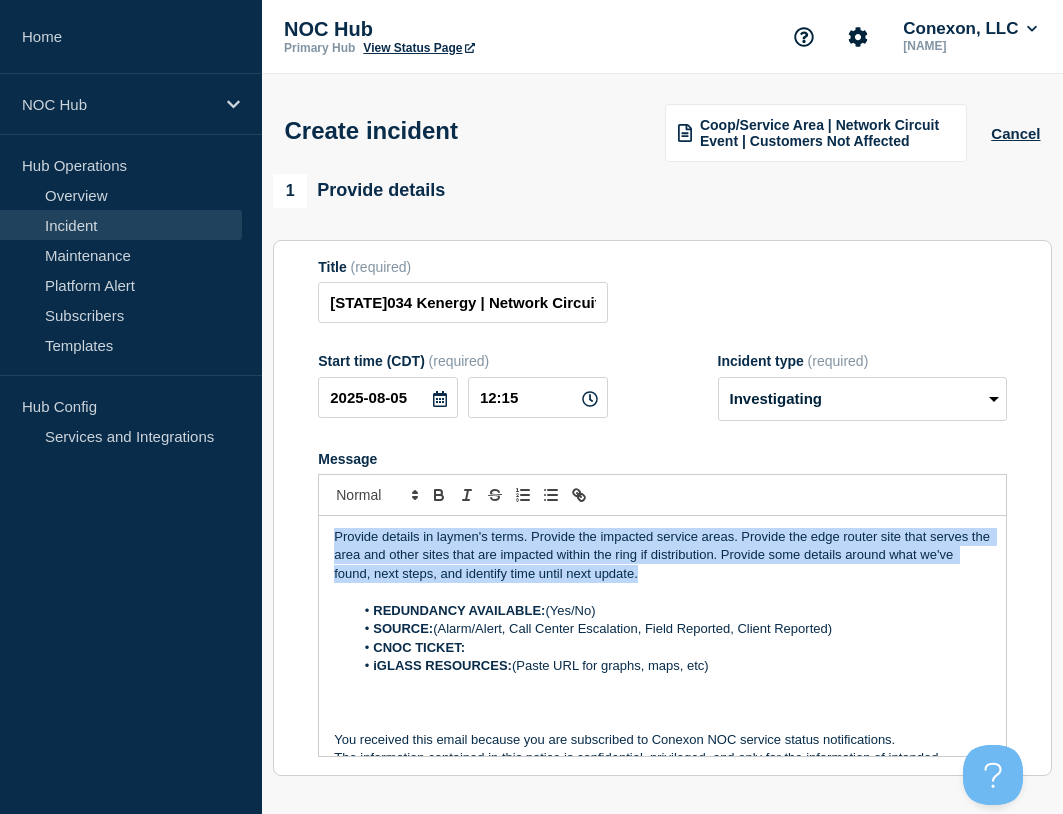 drag, startPoint x: 652, startPoint y: 580, endPoint x: 236, endPoint y: 509, distance: 422.0154 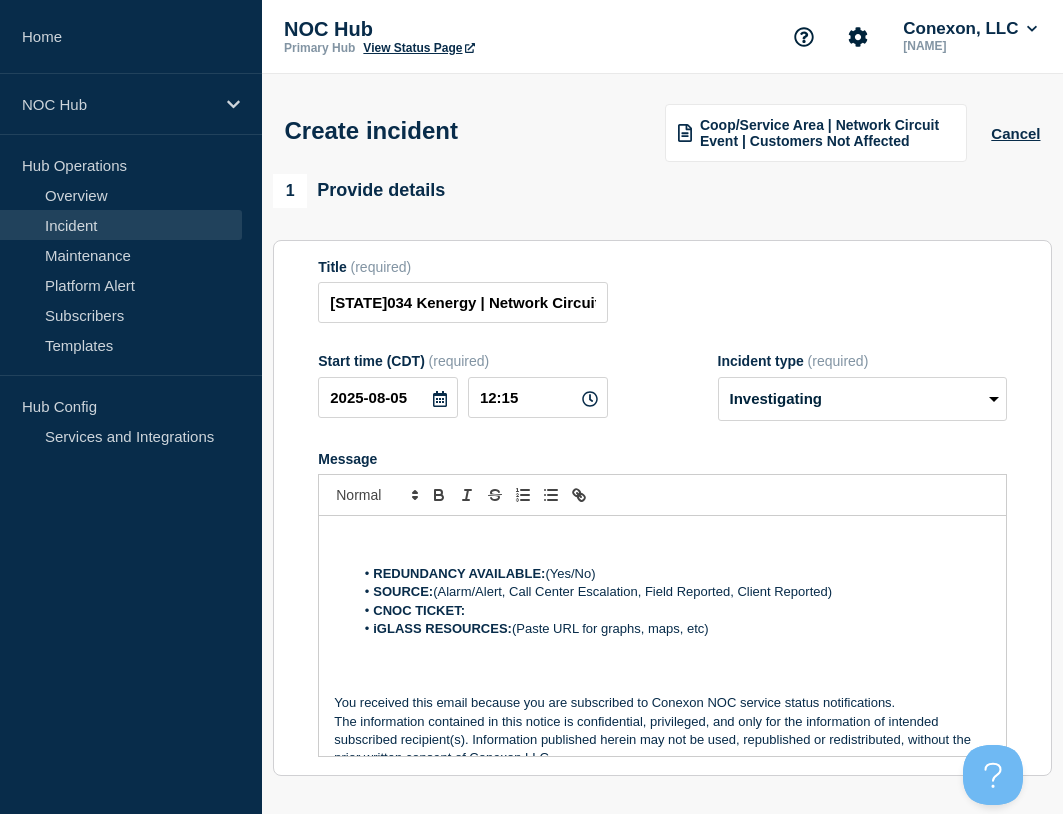 type 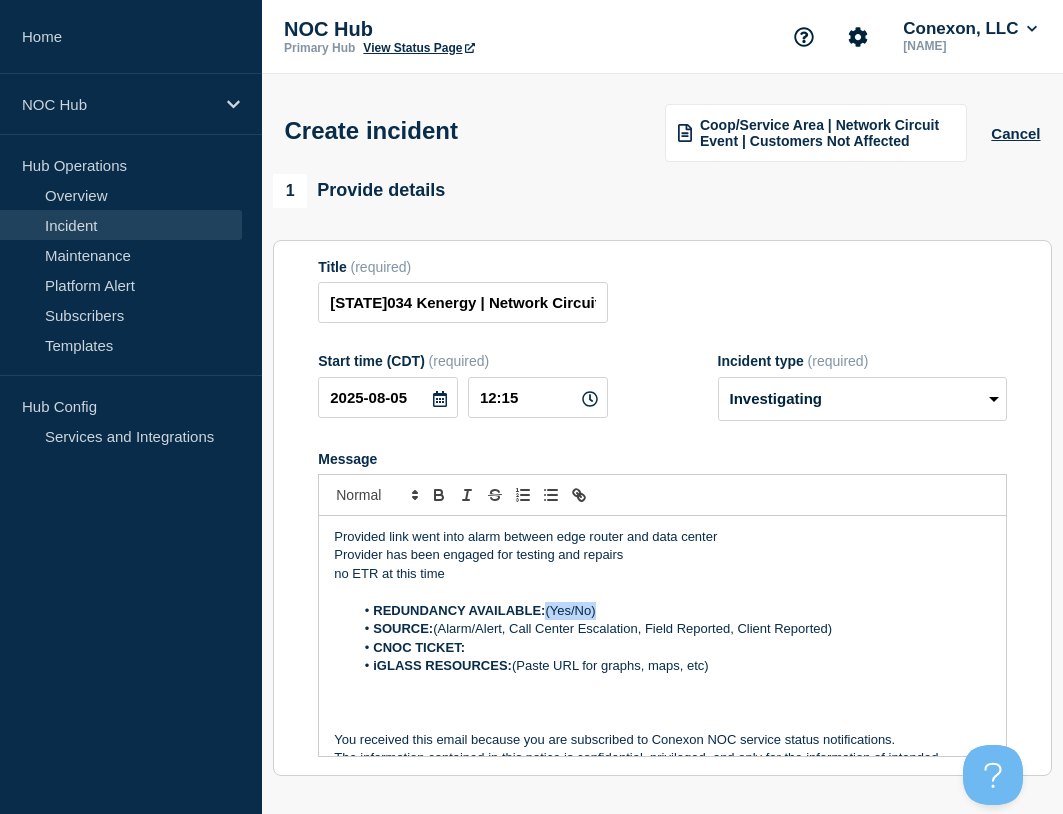 drag, startPoint x: 618, startPoint y: 613, endPoint x: 548, endPoint y: 608, distance: 70.178345 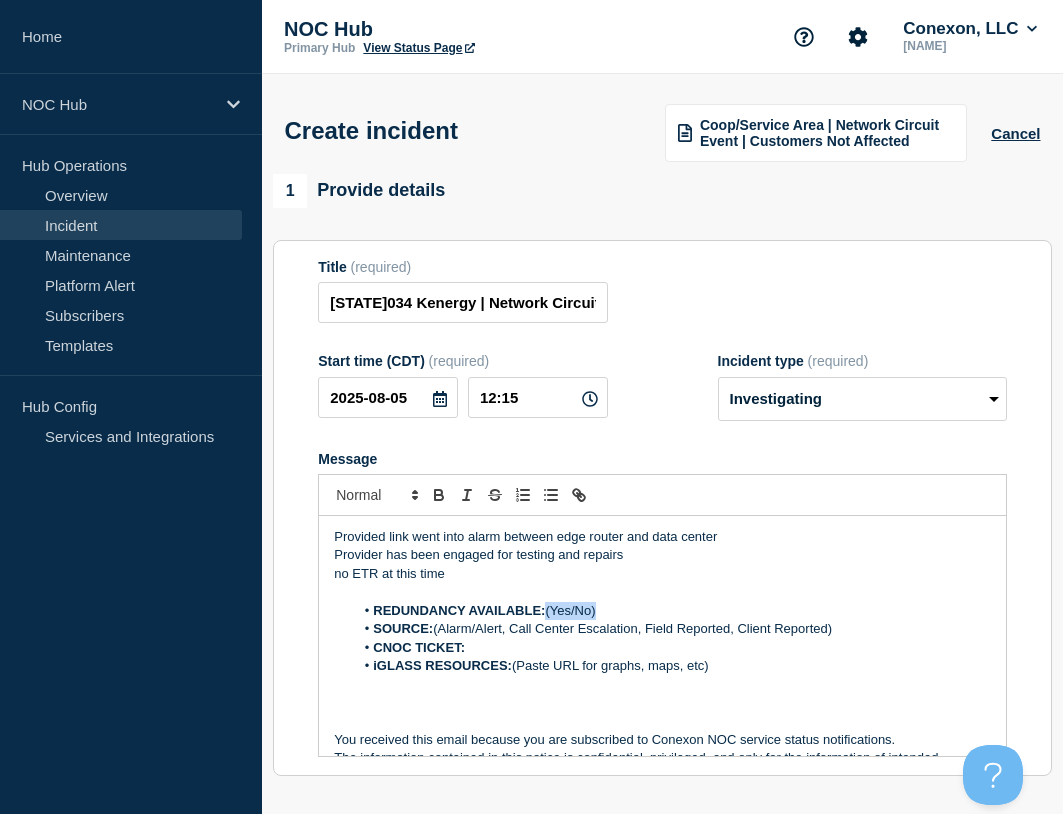 click on "REDUNDANCY AVAILABLE:  (Yes/No)" at bounding box center [672, 611] 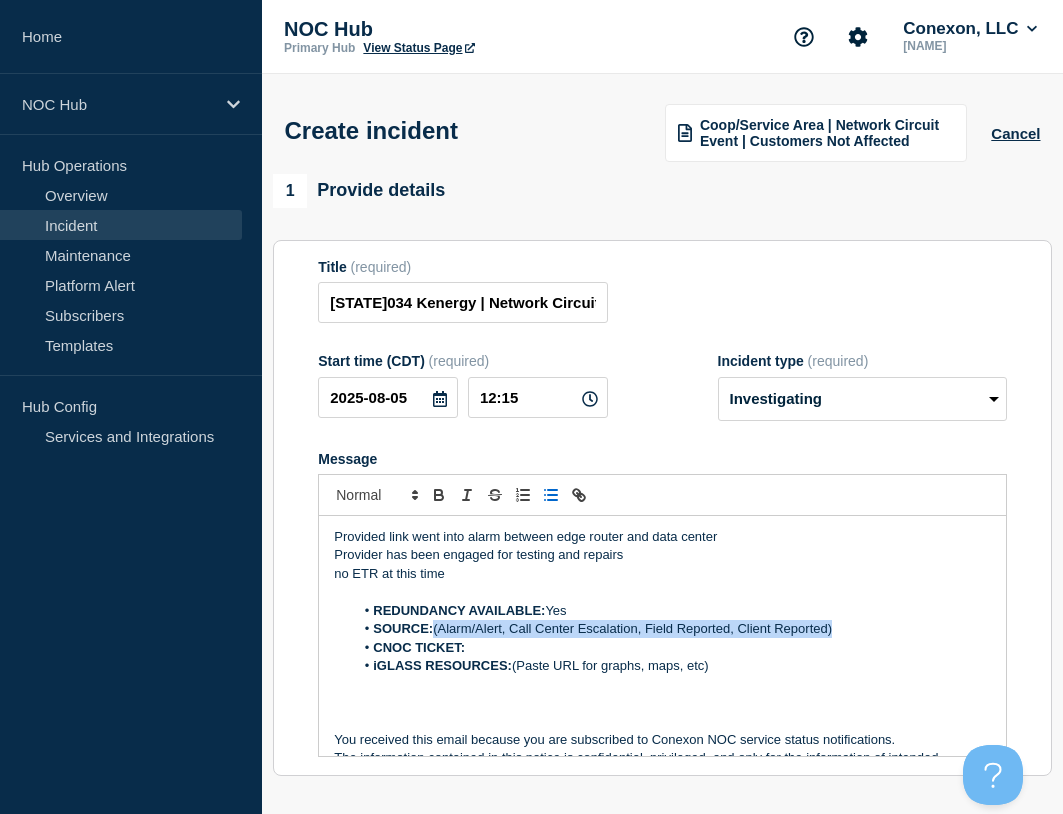 drag, startPoint x: 438, startPoint y: 633, endPoint x: 857, endPoint y: 630, distance: 419.01074 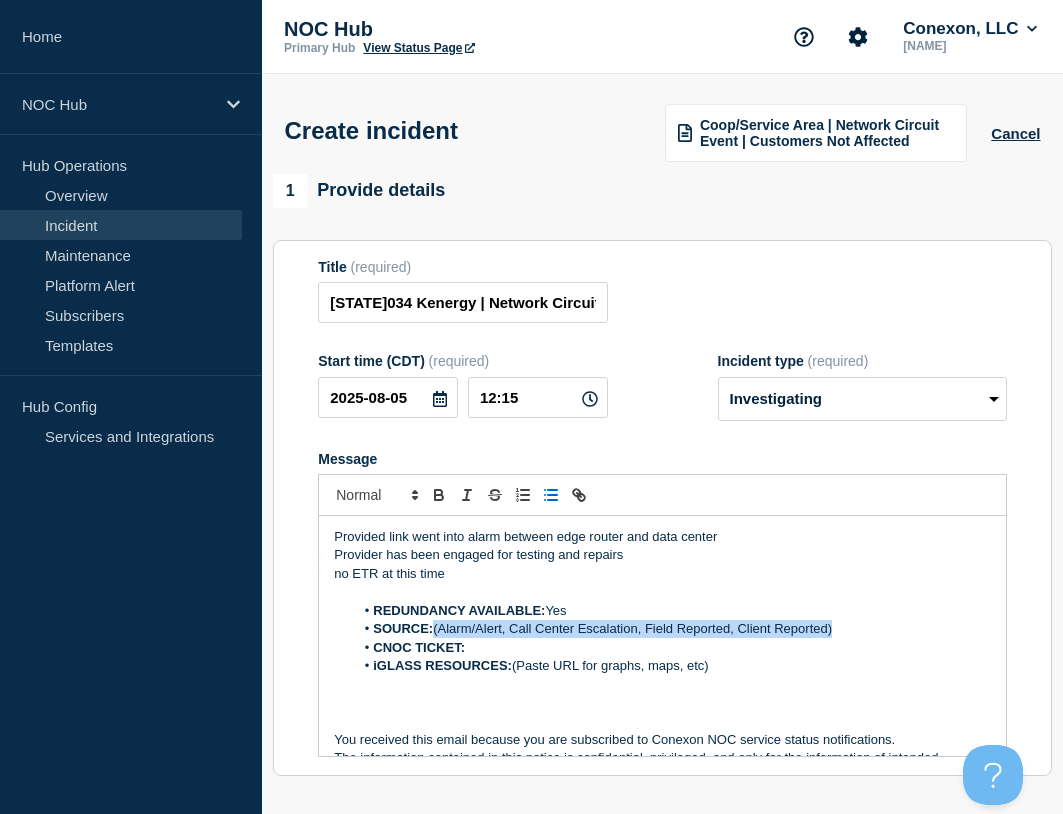 click on "SOURCE:  (Alarm/Alert, Call Center Escalation, Field Reported, Client Reported)" at bounding box center (672, 629) 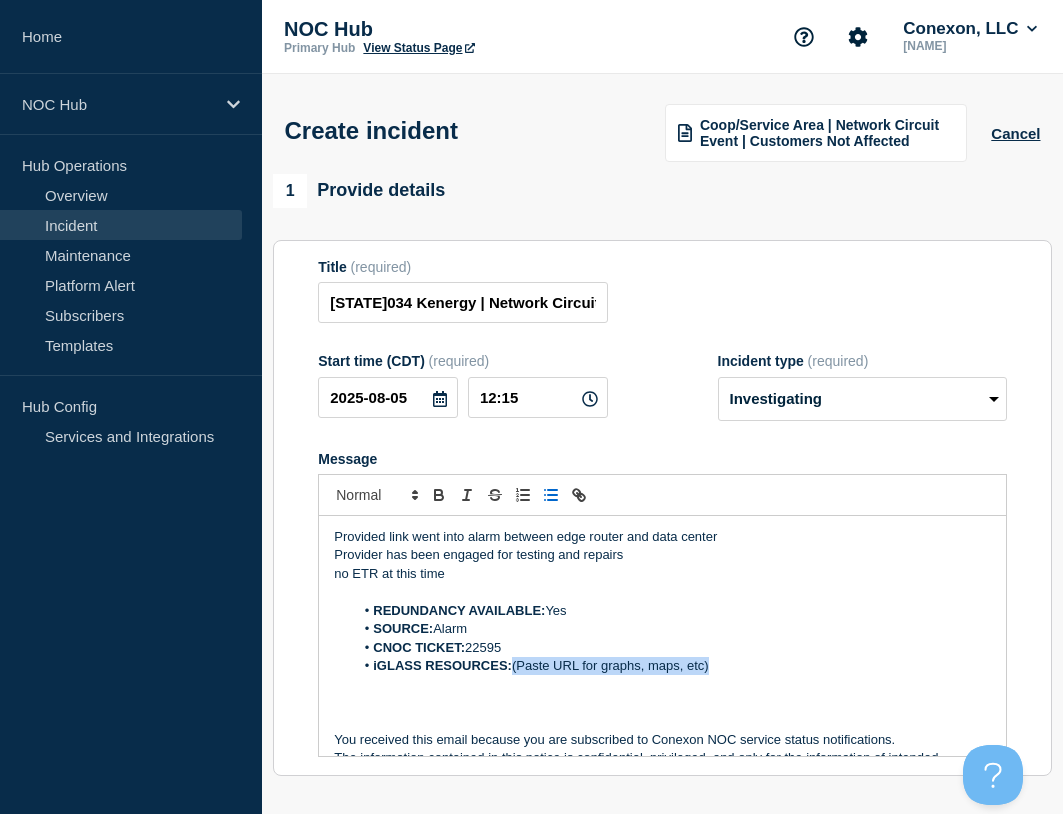 drag, startPoint x: 714, startPoint y: 666, endPoint x: 517, endPoint y: 669, distance: 197.02284 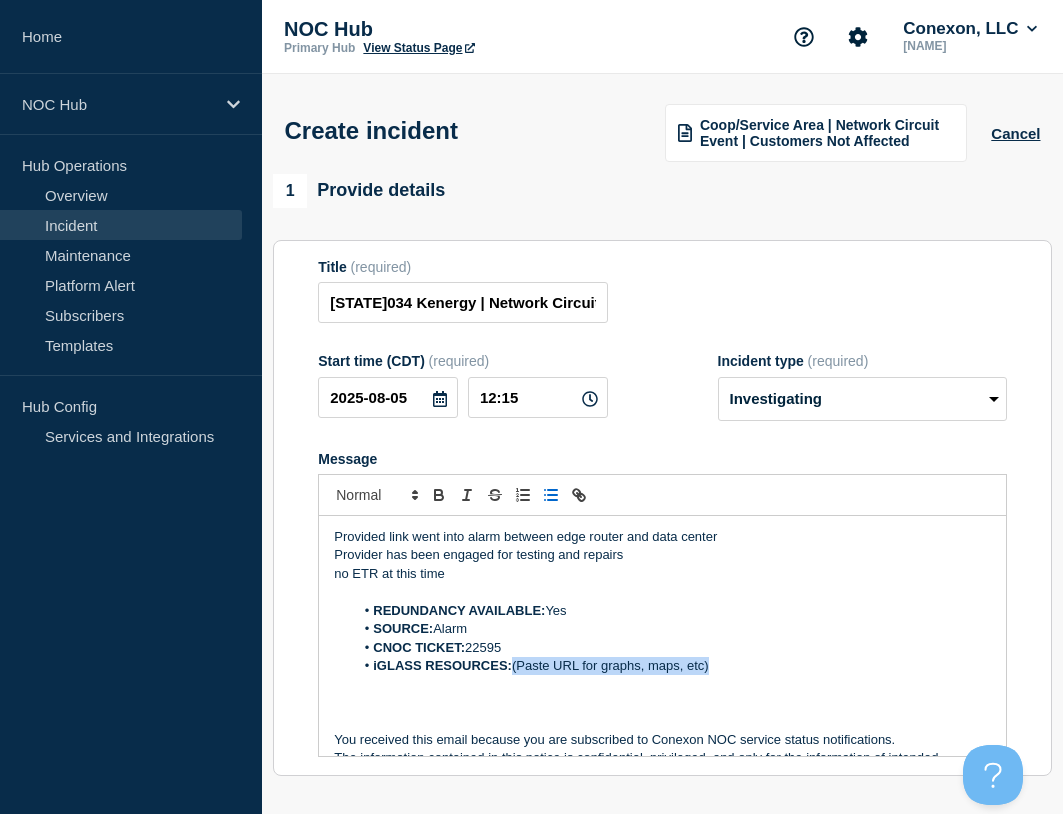 click on "iGLASS RESOURCES:  (Paste URL for graphs, maps, etc)" at bounding box center (672, 666) 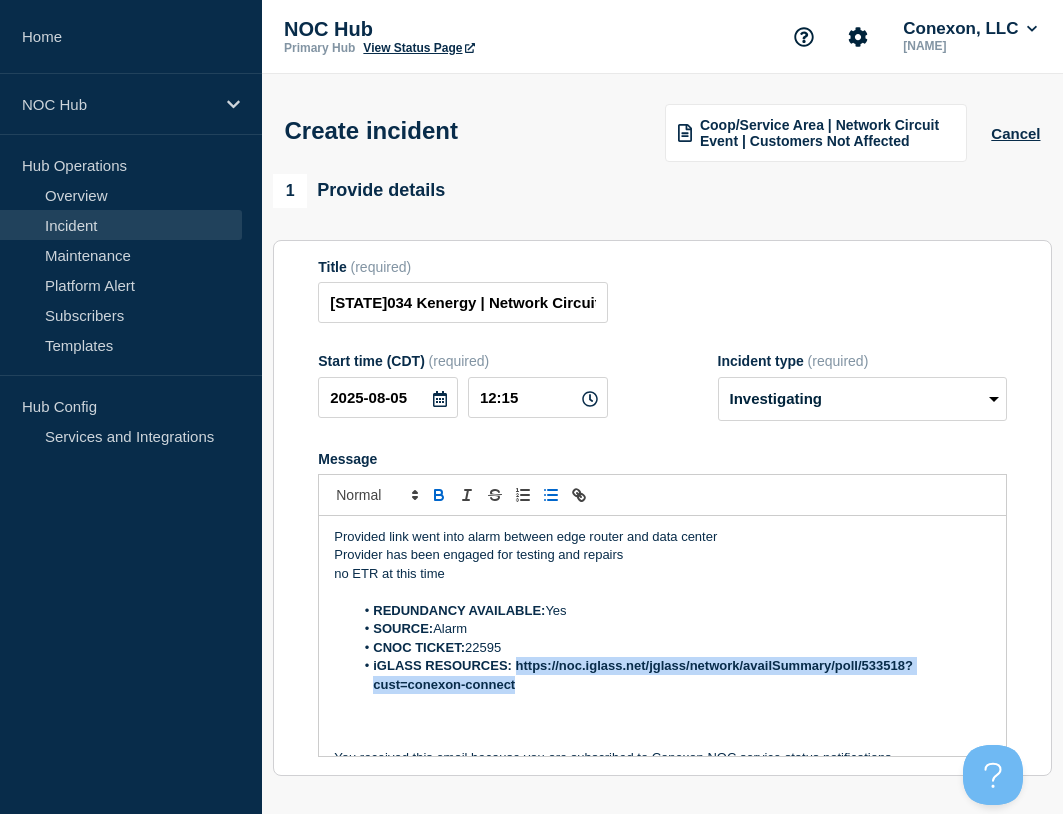 drag, startPoint x: 533, startPoint y: 694, endPoint x: 514, endPoint y: 672, distance: 29.068884 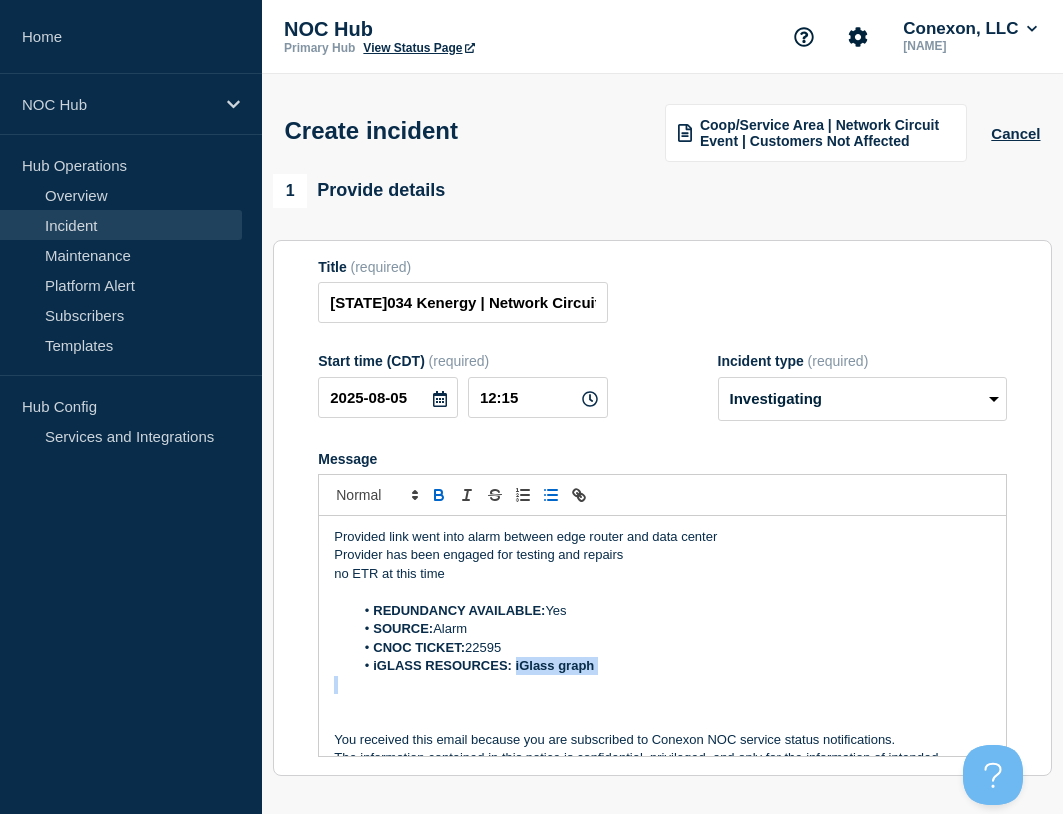 drag, startPoint x: 514, startPoint y: 671, endPoint x: 624, endPoint y: 688, distance: 111.305885 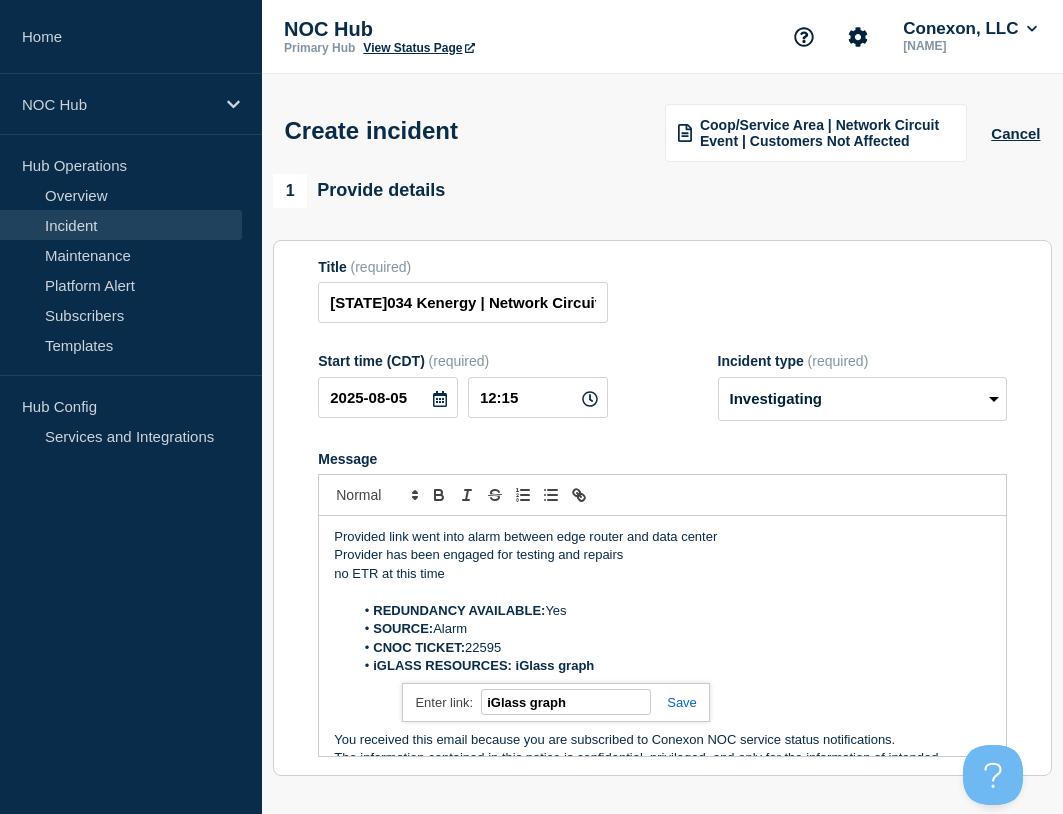paste on "https://noc.iglass.net/jglass/network/availSummary/poll/533518?cust=conexon-connect" 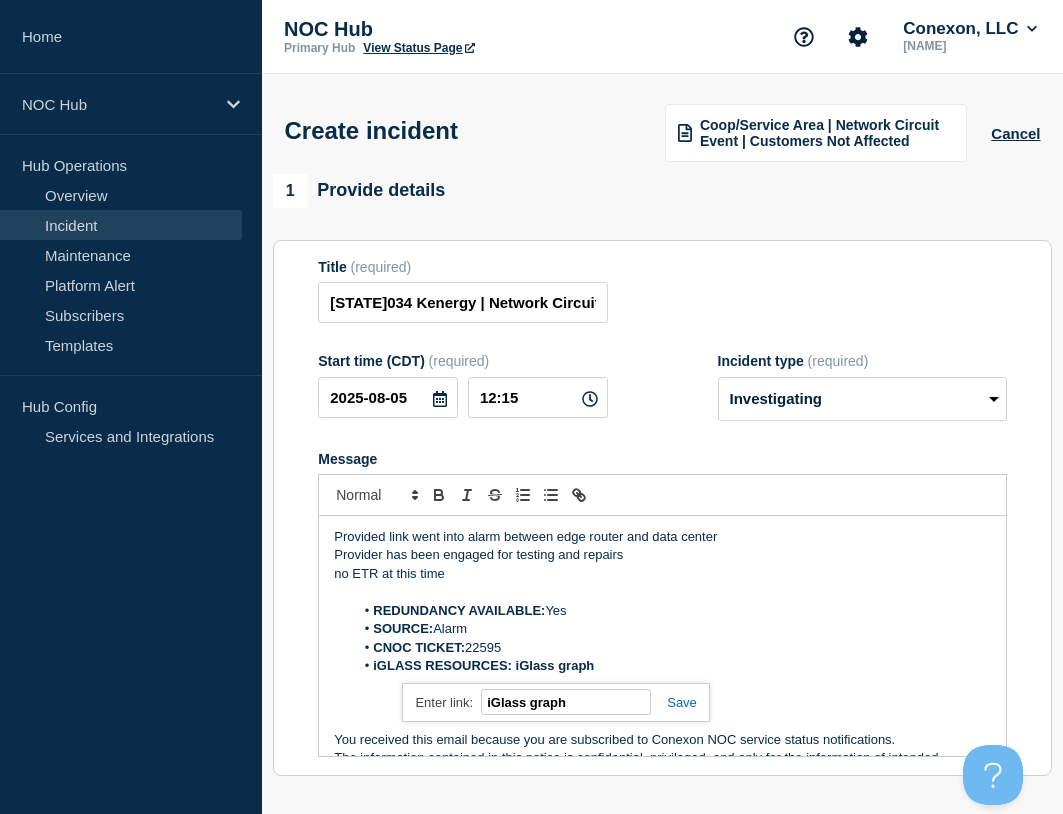 type on "https://noc.iglass.net/jglass/network/availSummary/poll/533518?cust=conexon-connect" 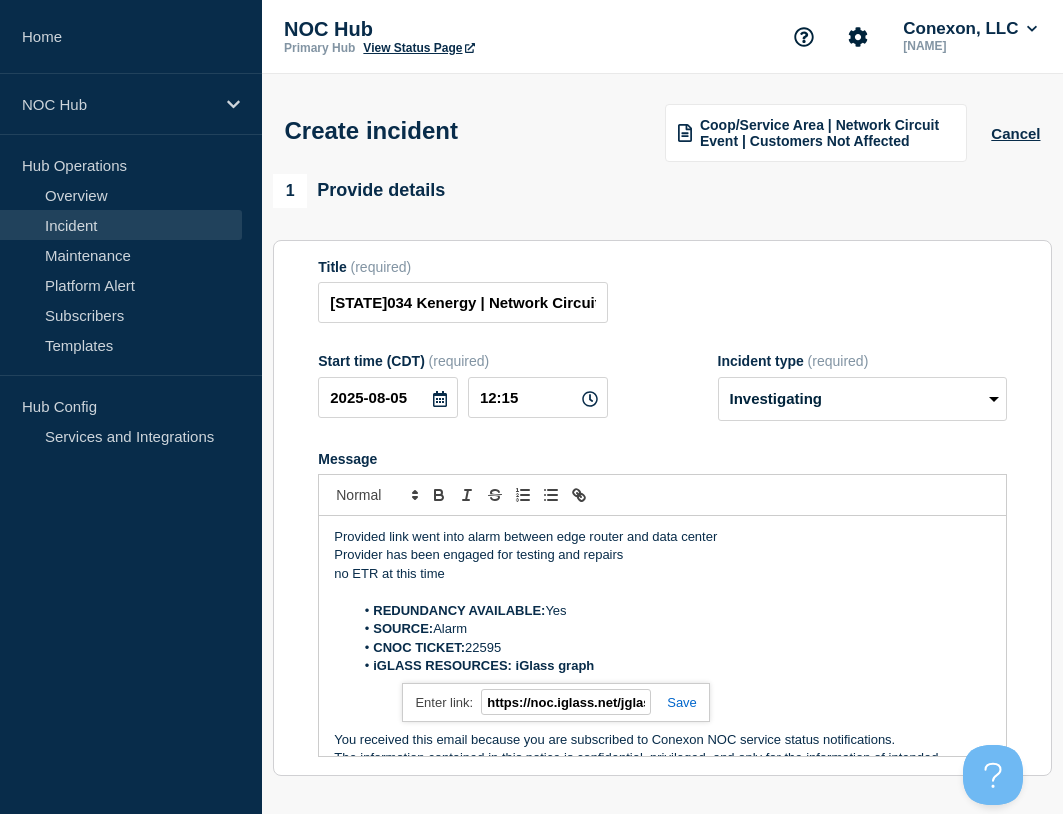 scroll, scrollTop: 0, scrollLeft: 381, axis: horizontal 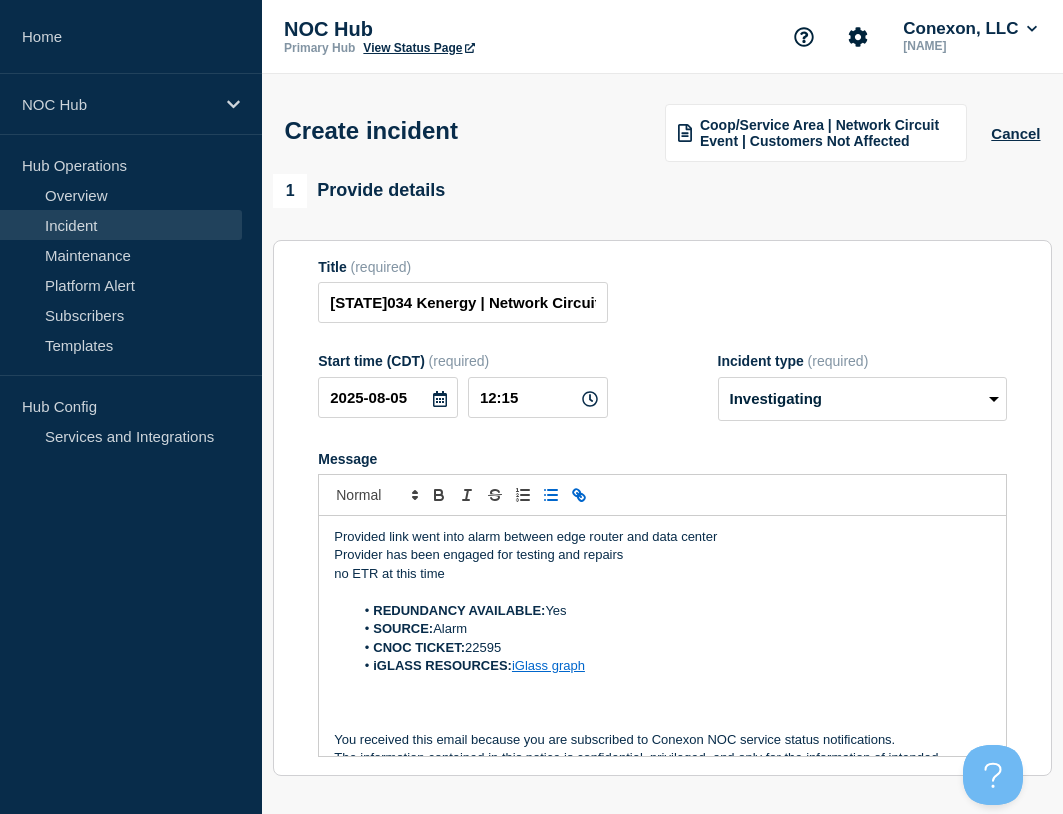click on "1 Provide details Title (required) [STATE]034 Kenergy | Network Circuit Event | Customers Not Affected Start time (CDT) (required) 2025-08-05 12:15 Incident type (required) Select option Investigating Identified Monitoring Message Provided link went into alarm between edge router and data center Provider has been engaged for testing and repairs no ETR at this time REDUNDANCY AVAILABLE: Yes SOURCE: Alarm CNOC TICKET: 22595 iGLASS RESOURCES: iGlass graph You received this email because you are subscribed to Conexon NOC service status notifications. The information contained in this notice is confidential, privileged, and only for the information of intended subscribed recipient(s). Information published herein may not be used, republished or redistributed, without the prior written consent of Conexon LLC." 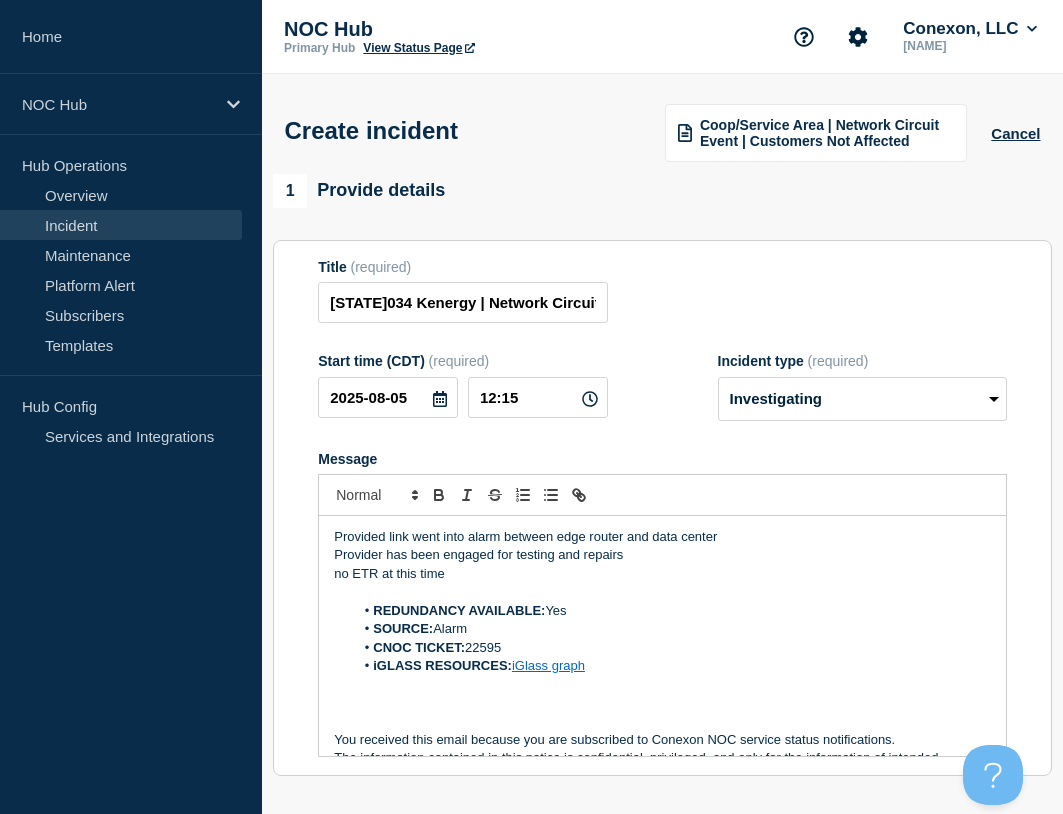 scroll, scrollTop: 61, scrollLeft: 0, axis: vertical 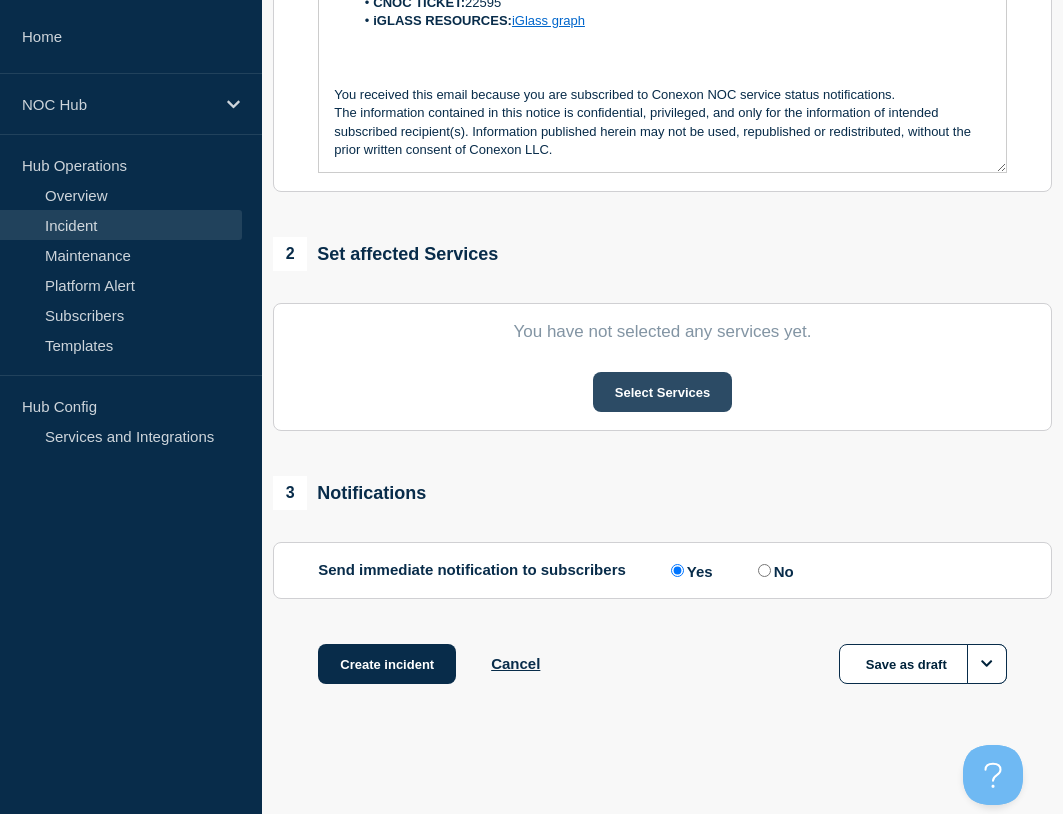 click on "Select Services" at bounding box center (662, 392) 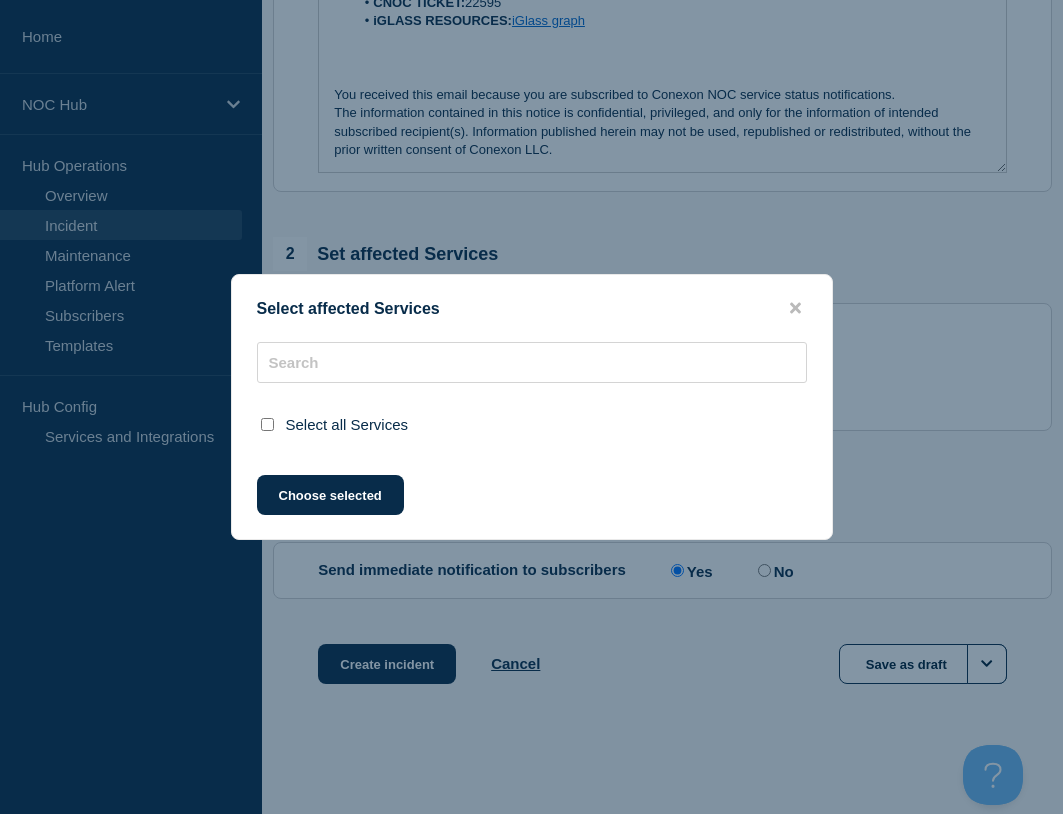 type 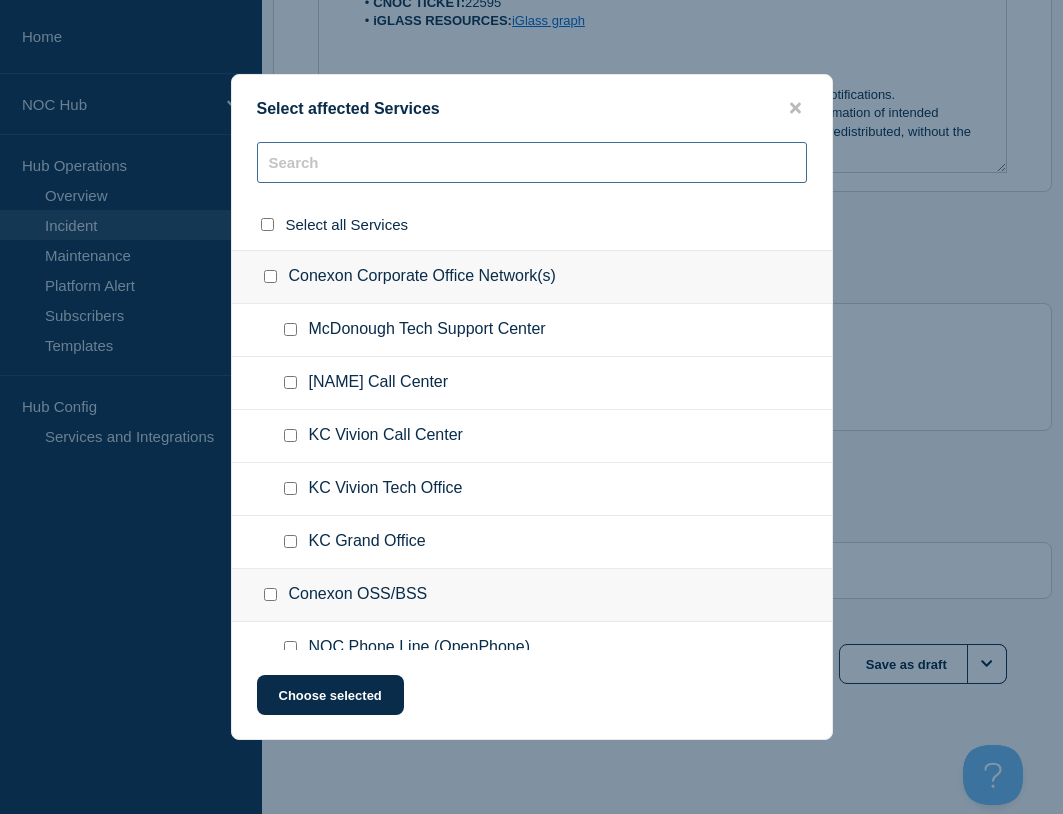 click at bounding box center (532, 162) 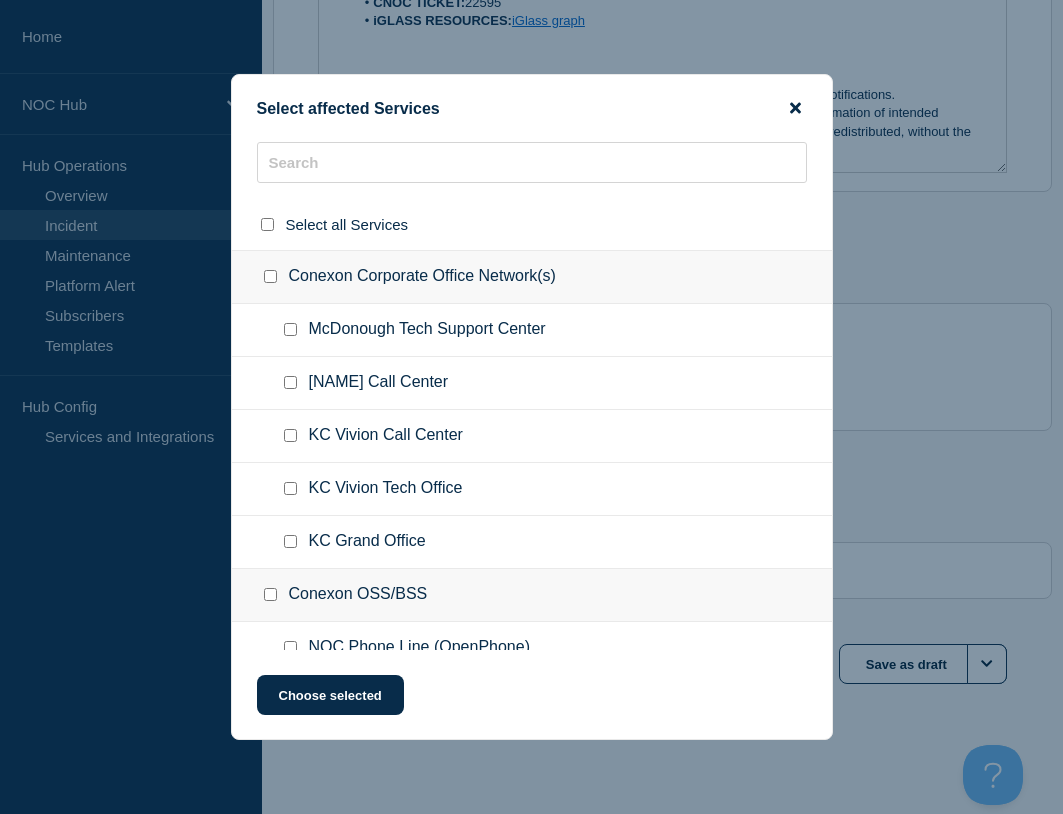 click 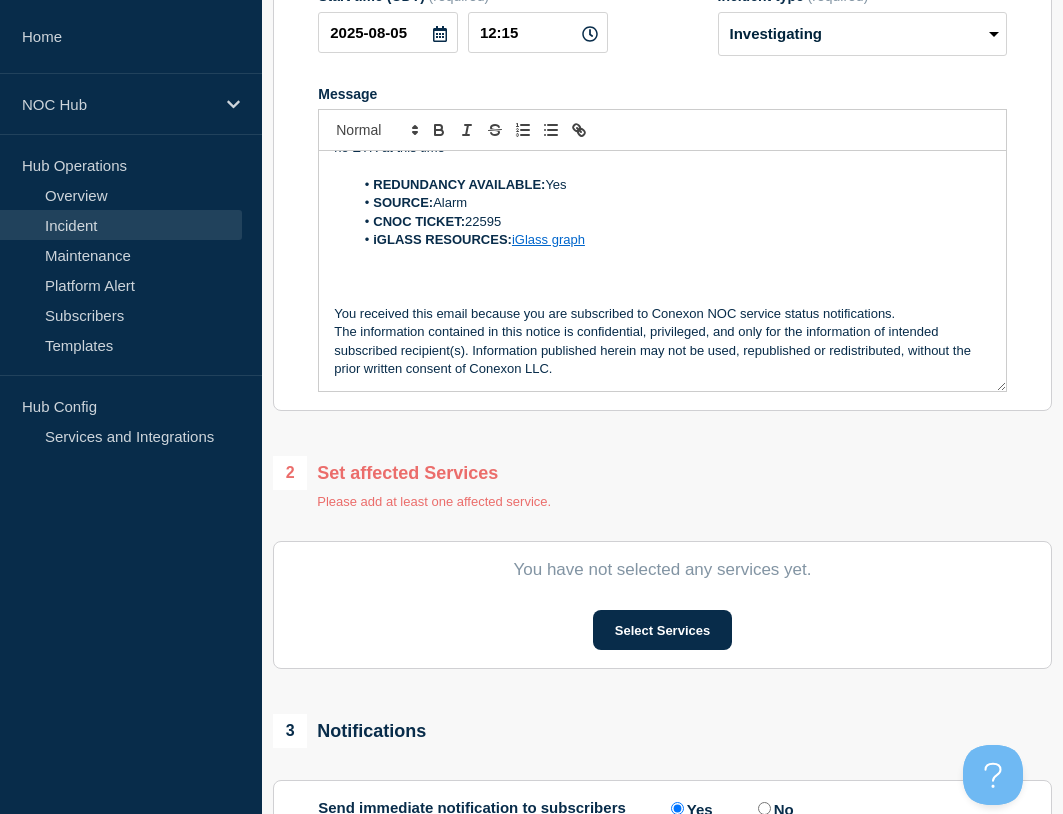 scroll, scrollTop: 0, scrollLeft: 0, axis: both 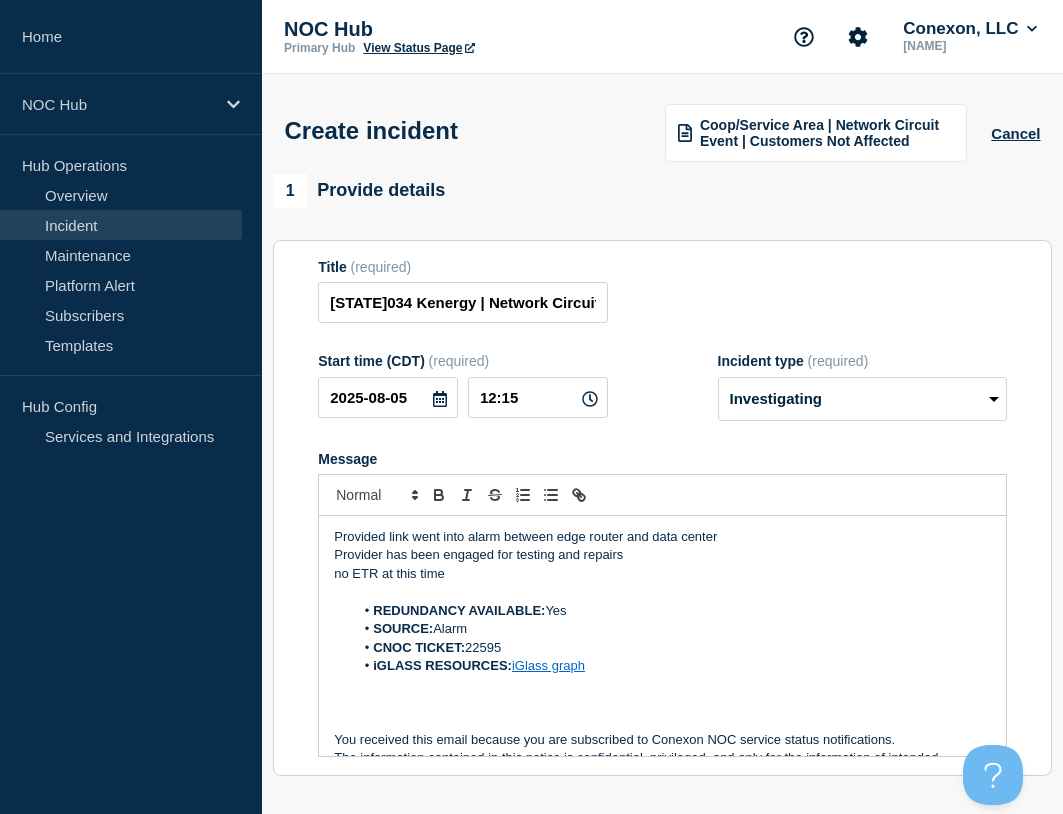 click on "Provider has been engaged for testing and repairs" at bounding box center (662, 555) 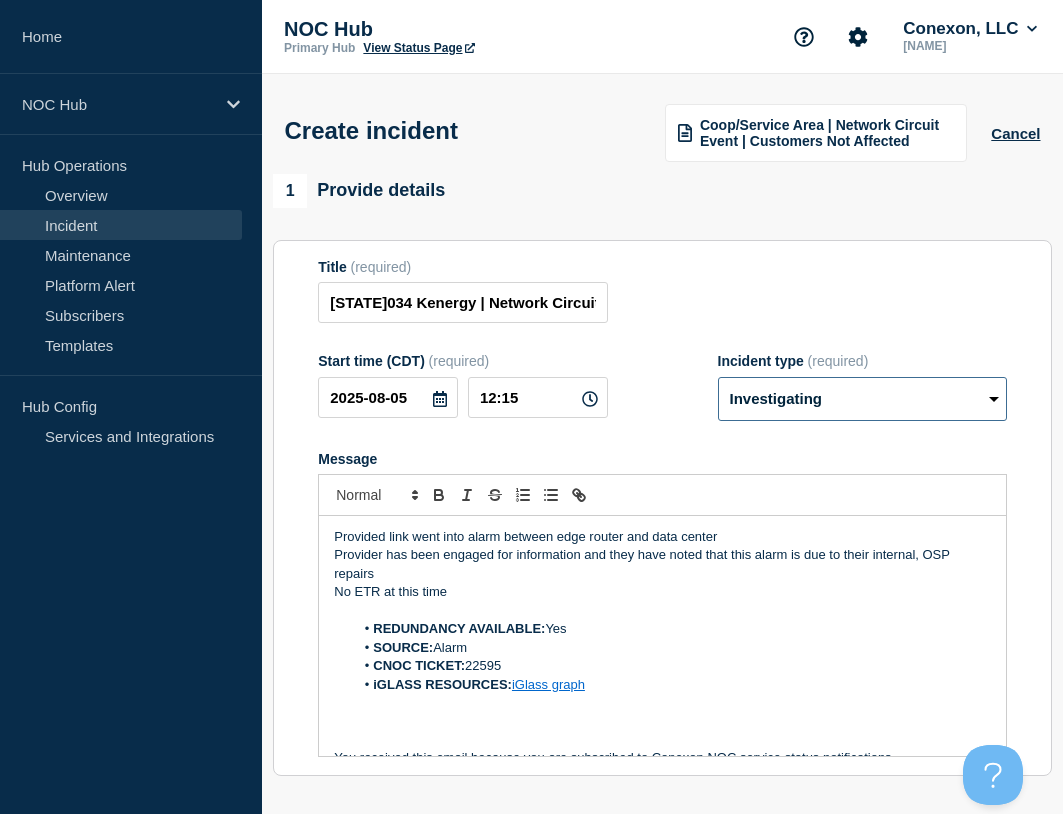 click on "Select option Investigating Identified Monitoring" at bounding box center (862, 399) 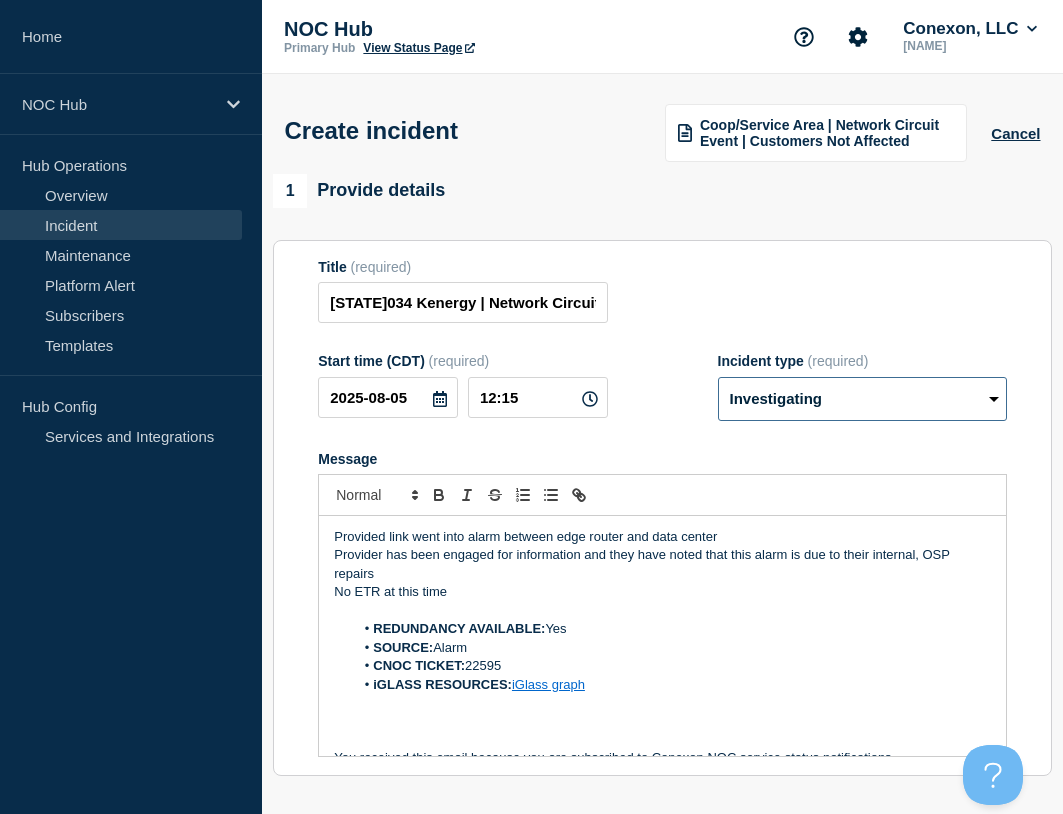 select on "identified" 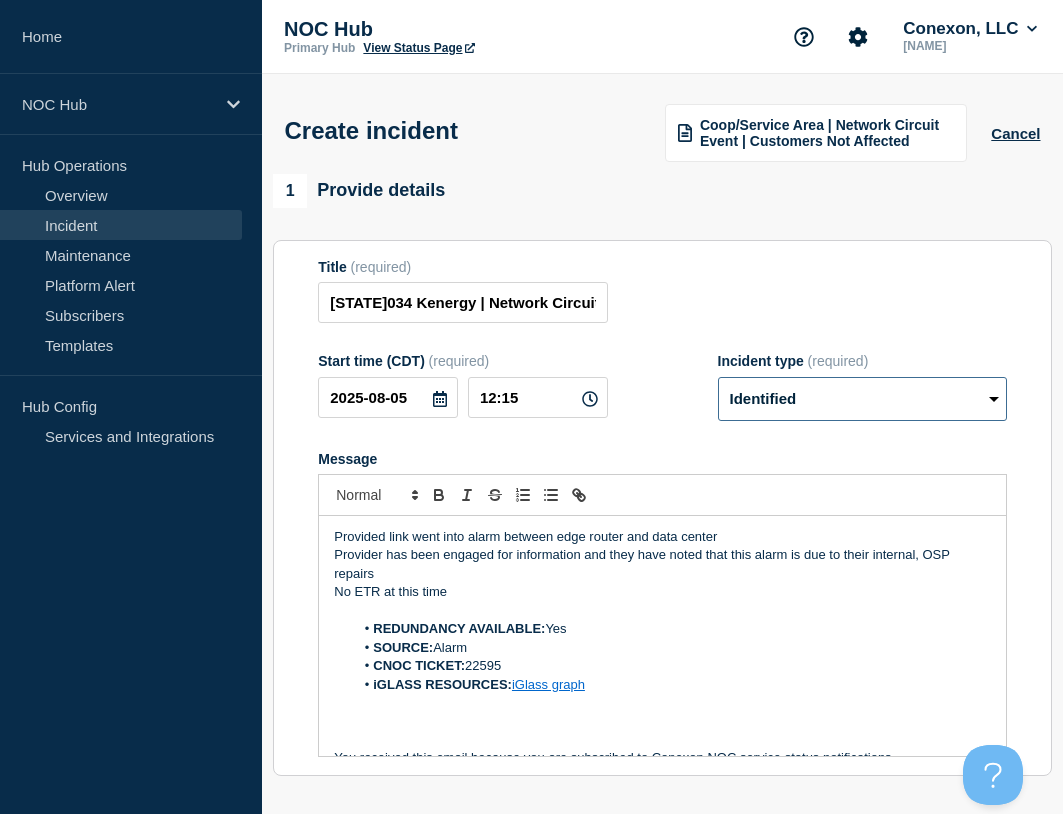 click on "Select option Investigating Identified Monitoring" at bounding box center (862, 399) 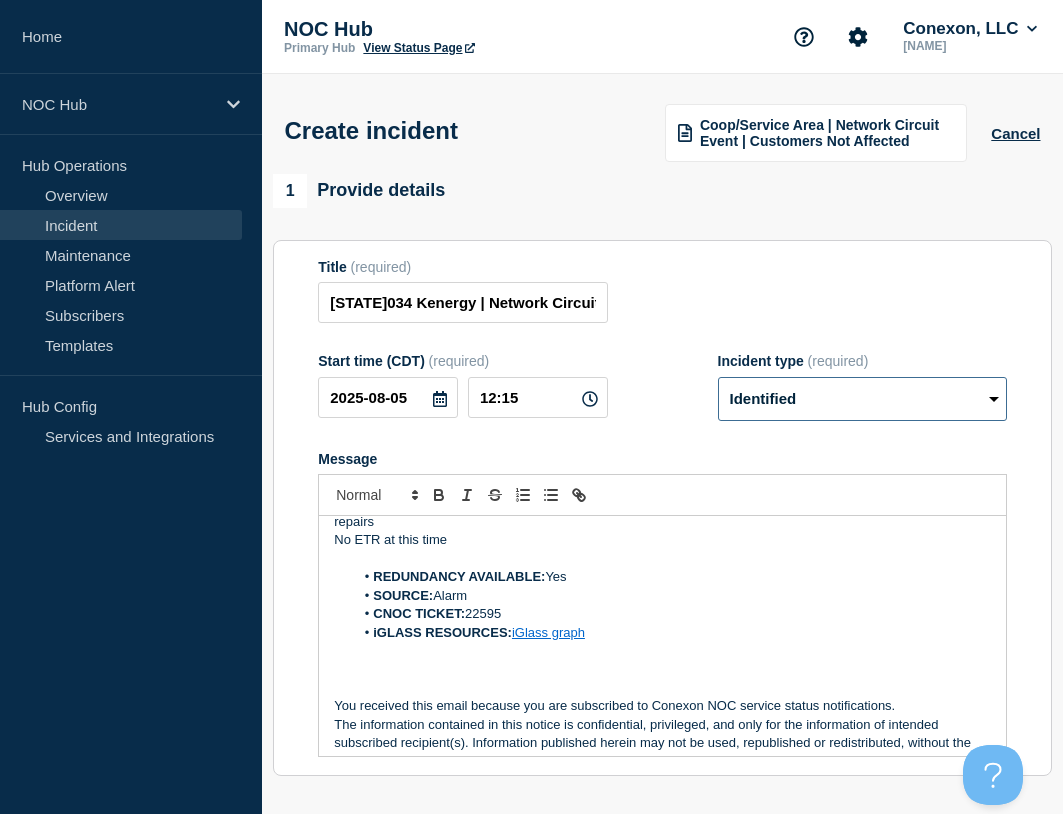scroll, scrollTop: 79, scrollLeft: 0, axis: vertical 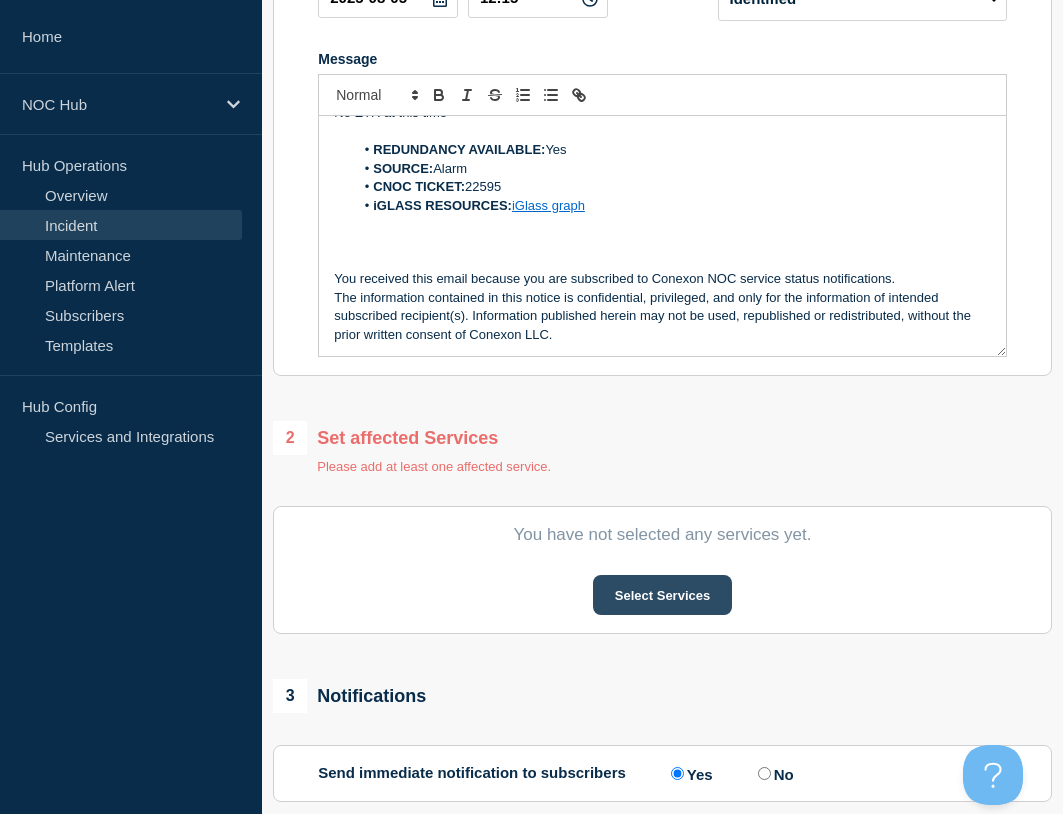 click on "Select Services" at bounding box center (662, 595) 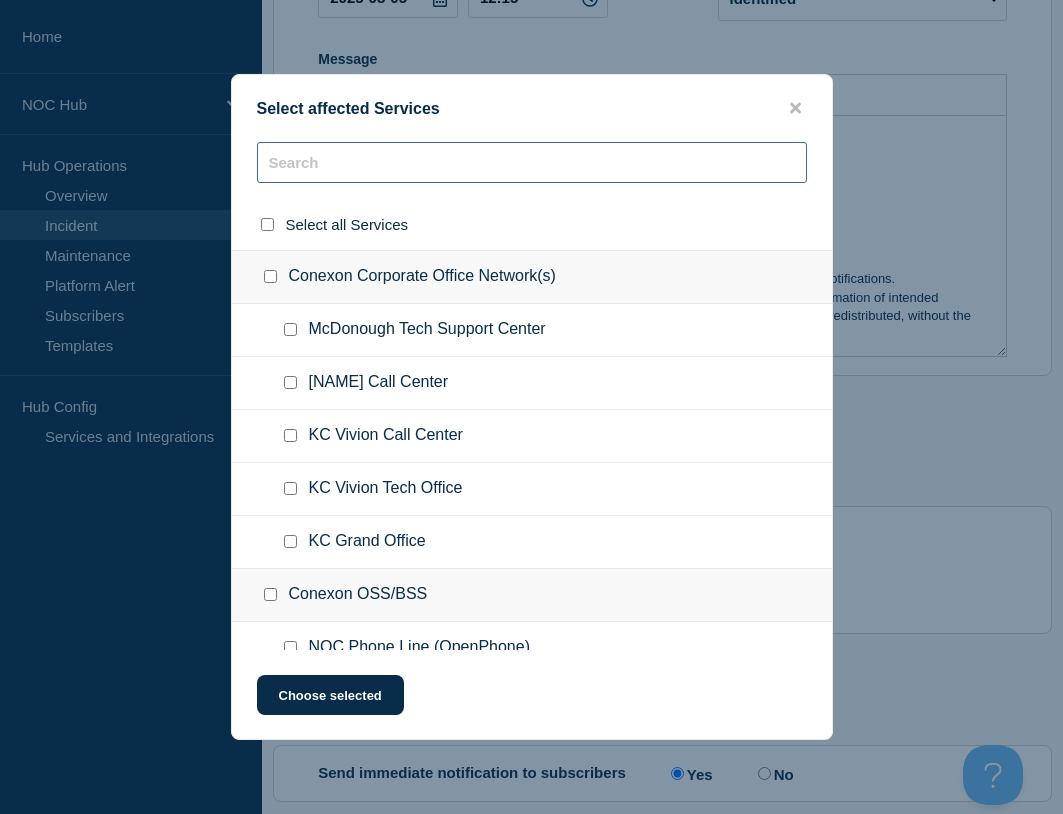 click at bounding box center (532, 162) 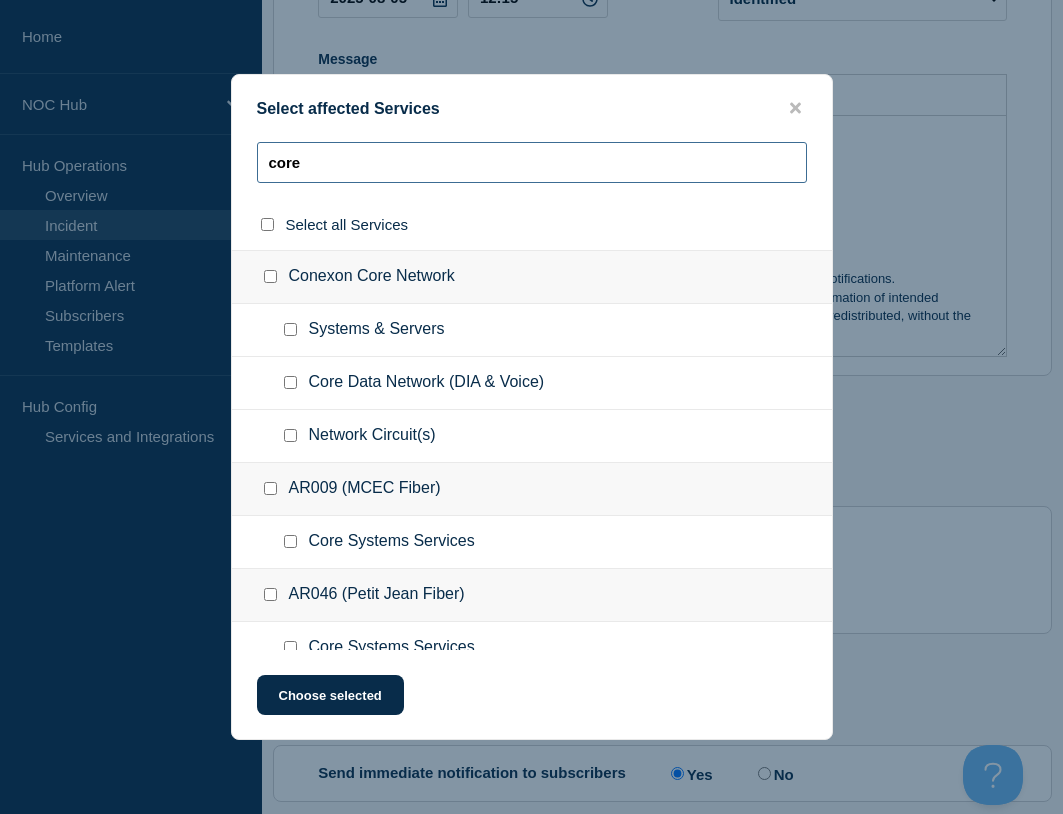 type on "core" 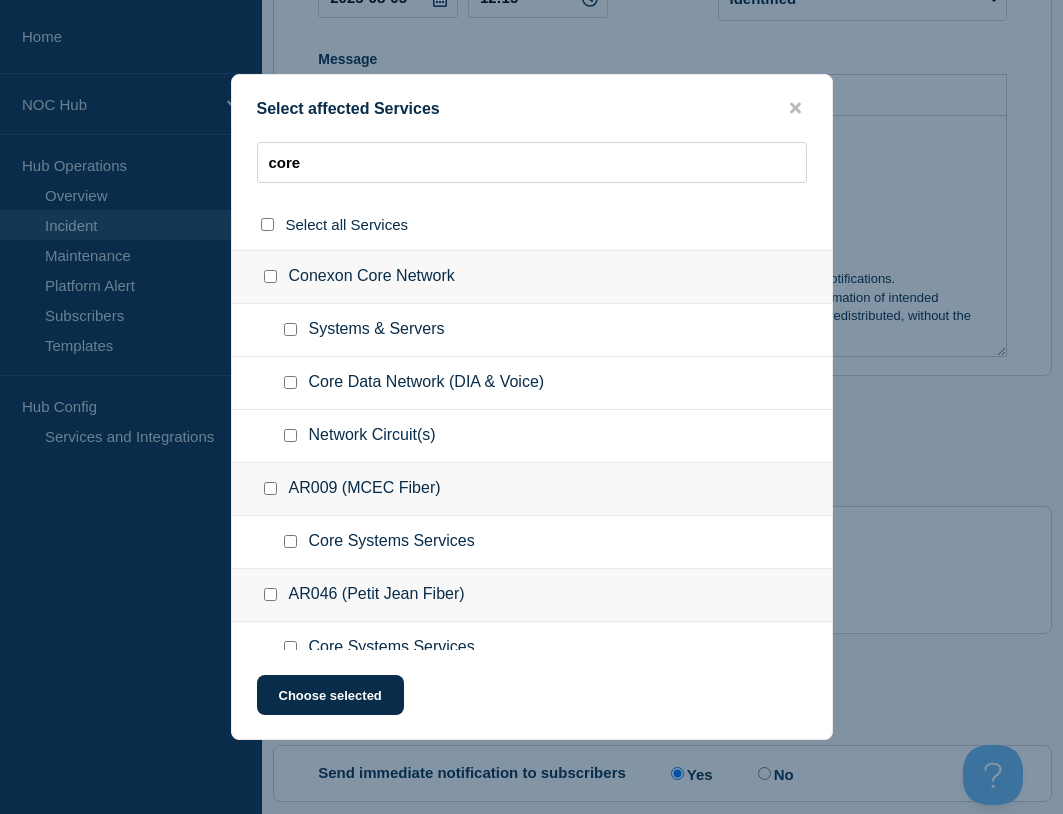 drag, startPoint x: 290, startPoint y: 438, endPoint x: 307, endPoint y: 394, distance: 47.169907 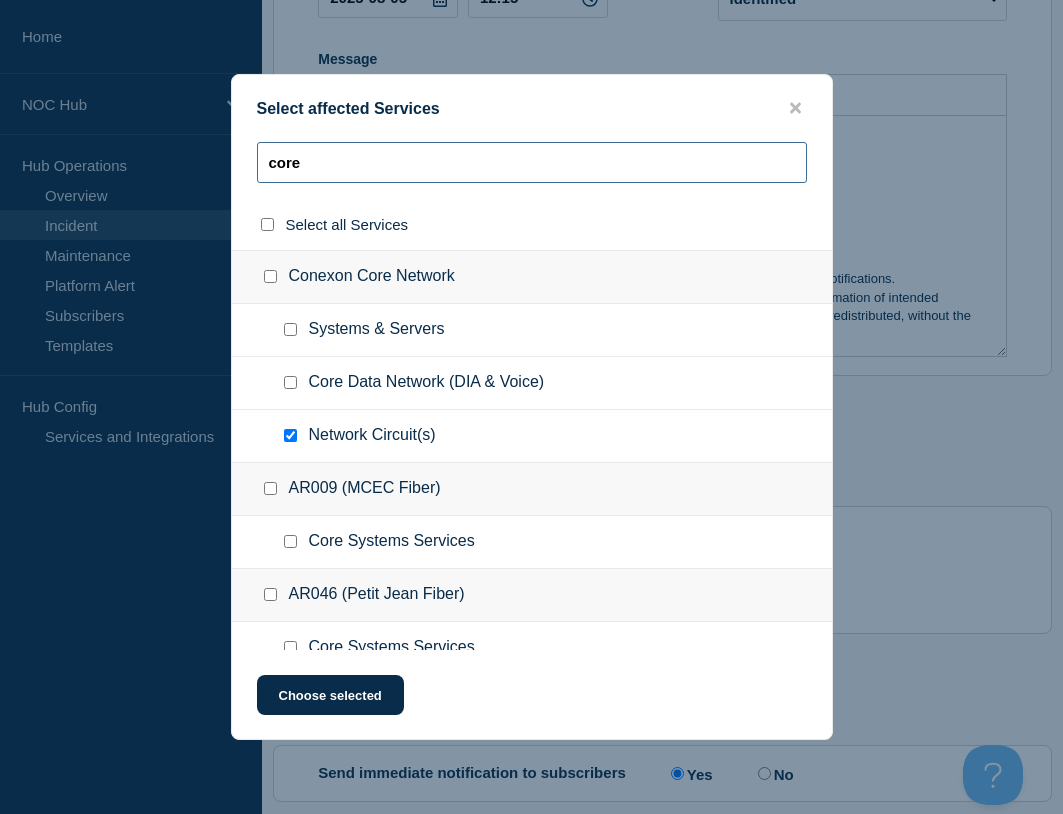 click on "core" at bounding box center (532, 162) 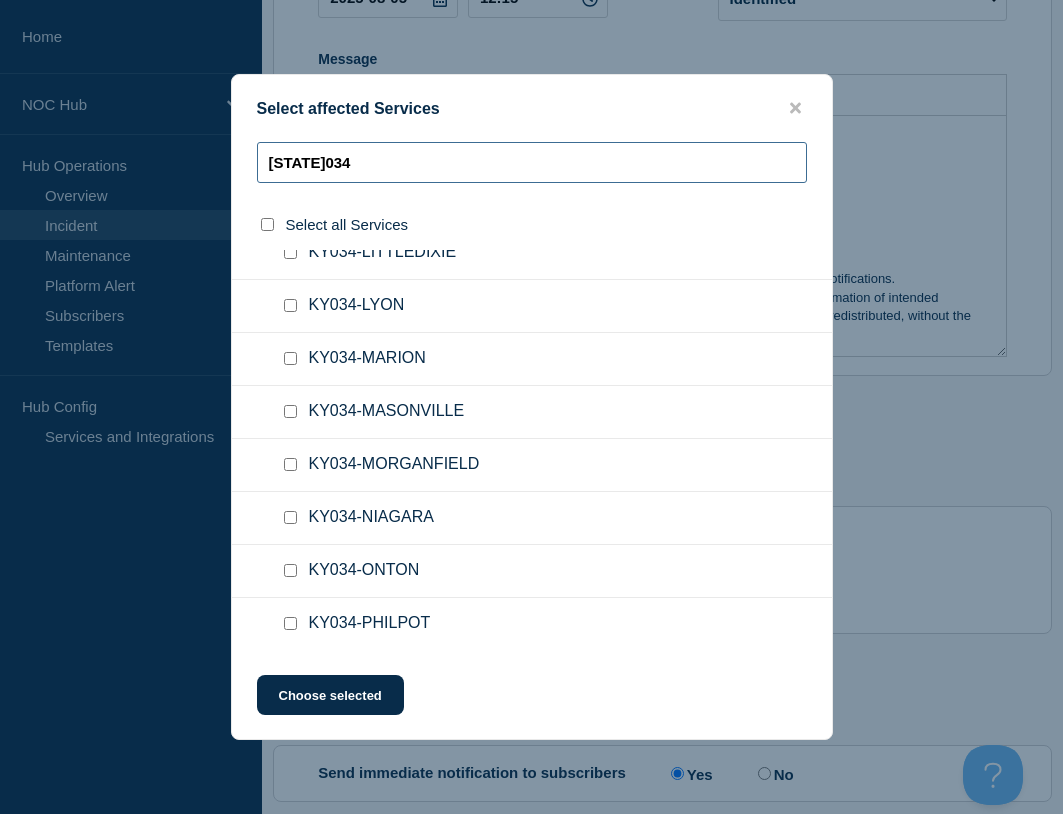 scroll, scrollTop: 900, scrollLeft: 0, axis: vertical 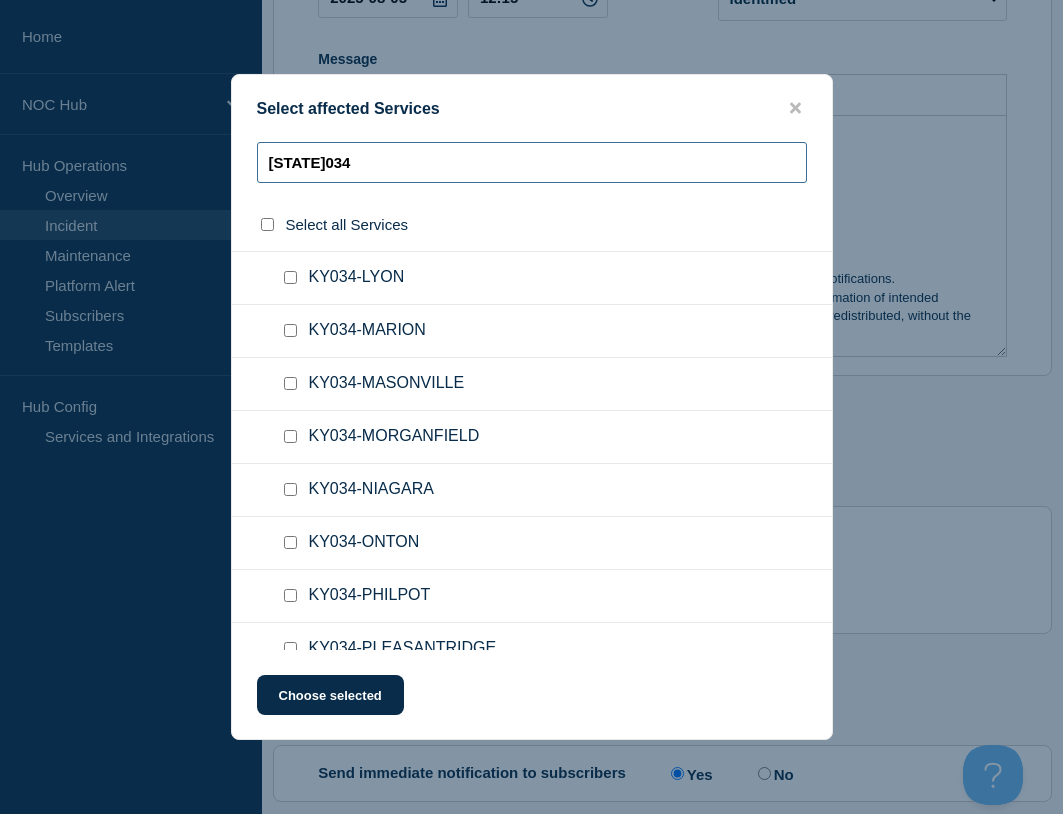 type on "[STATE]034" 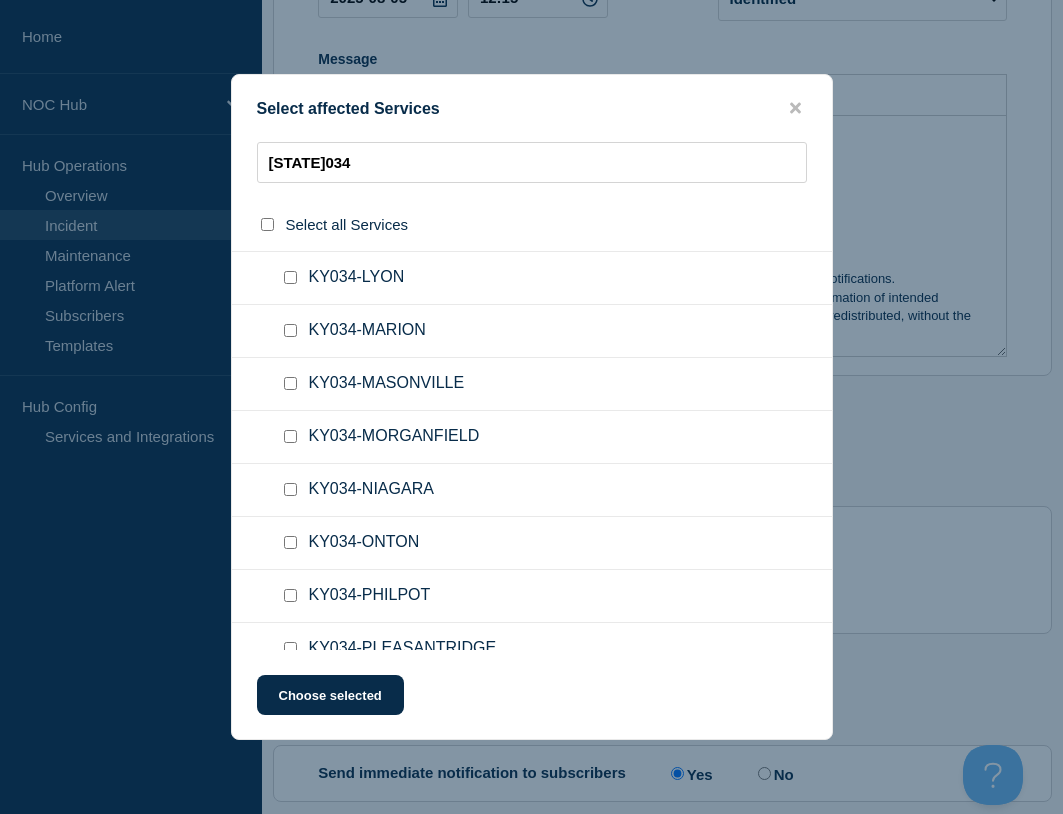 click at bounding box center (290, 436) 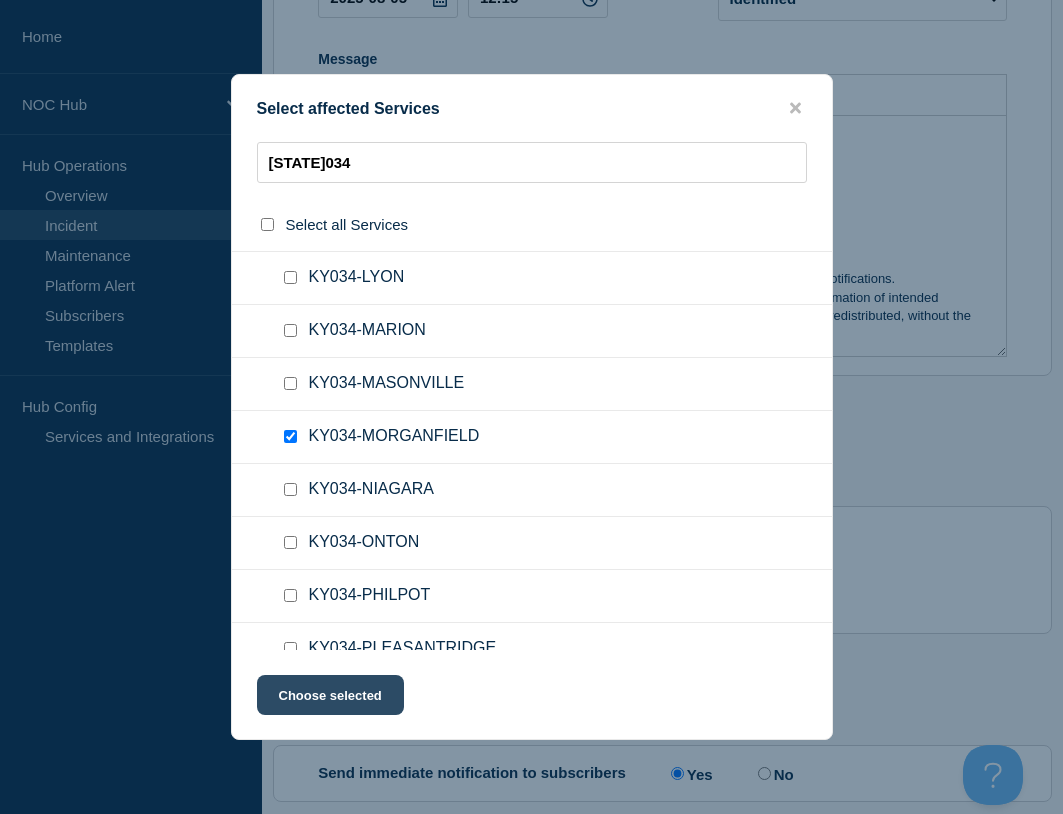 click on "Choose selected" 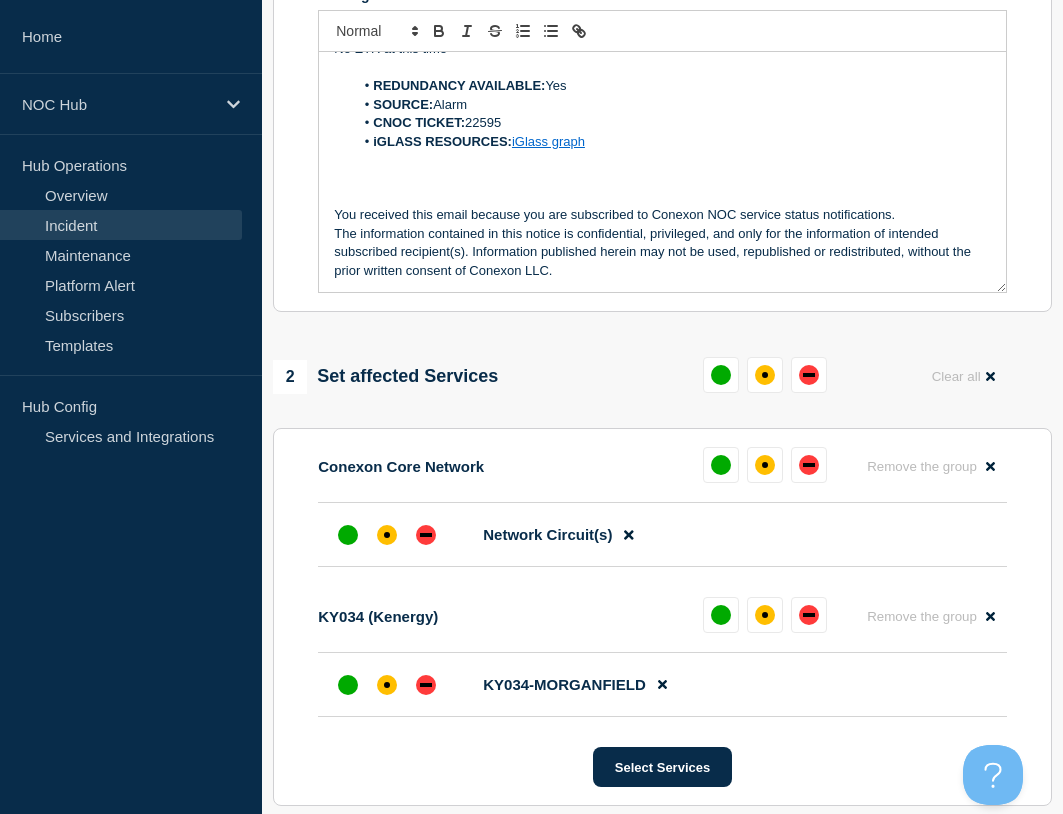 scroll, scrollTop: 500, scrollLeft: 0, axis: vertical 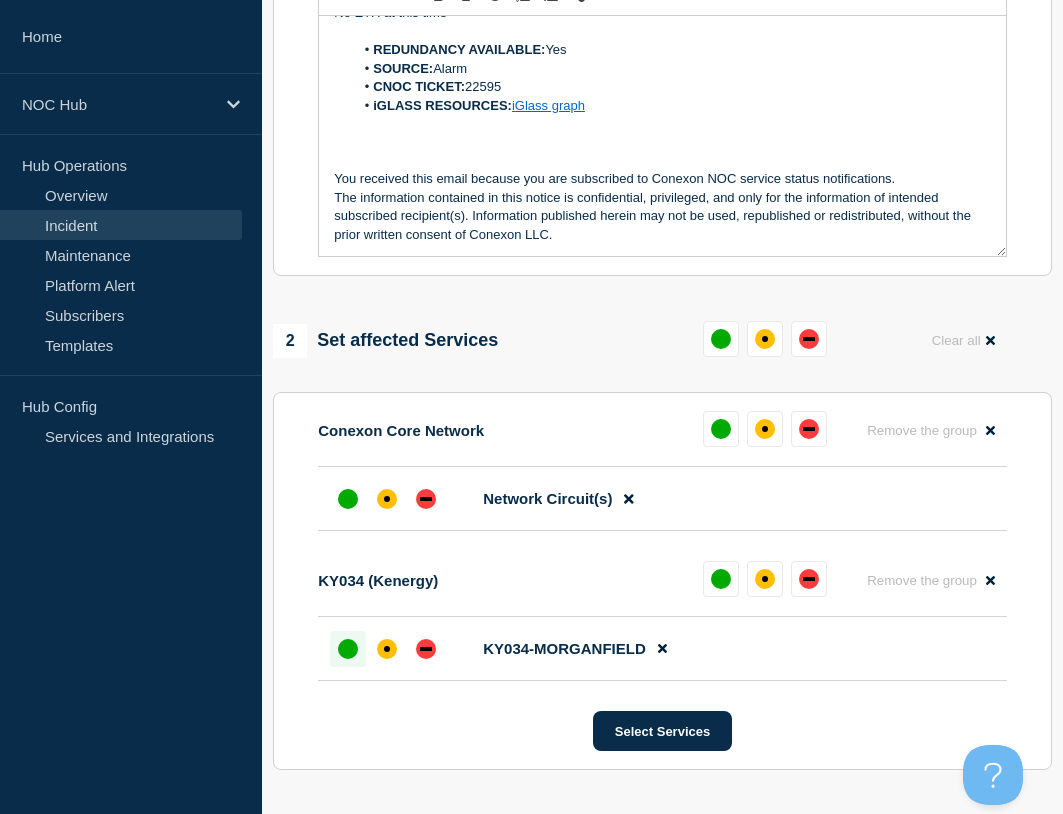click at bounding box center (348, 649) 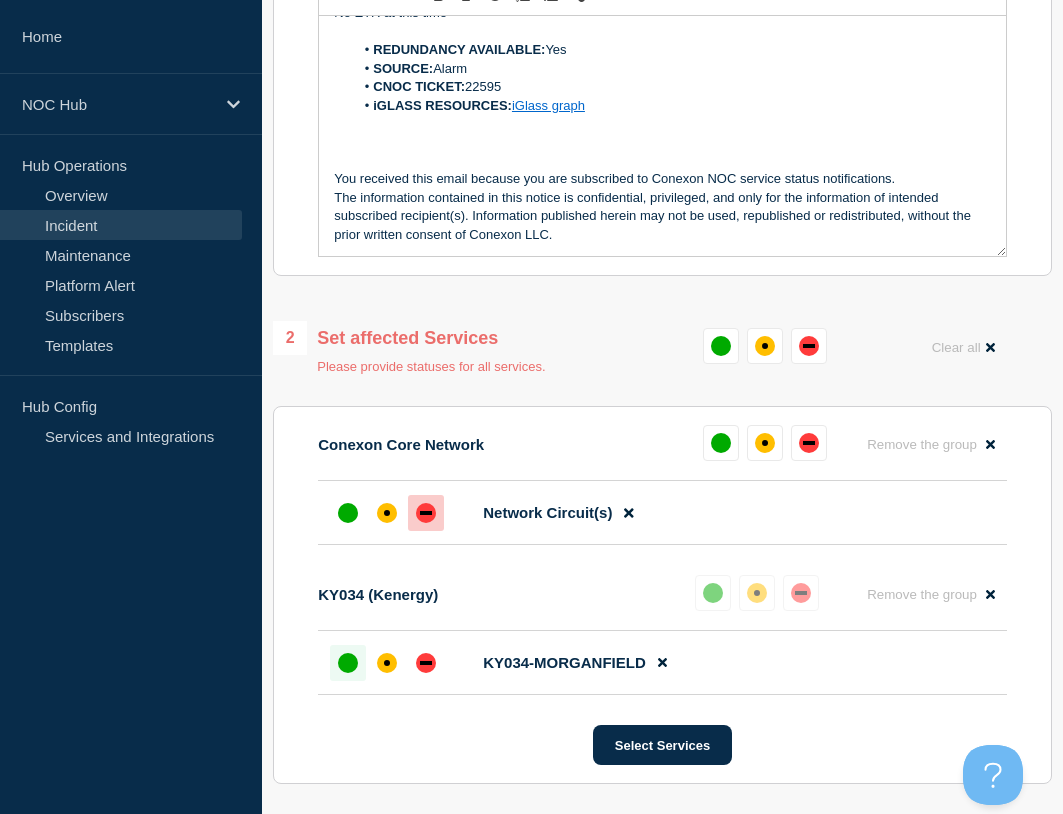 click at bounding box center (426, 513) 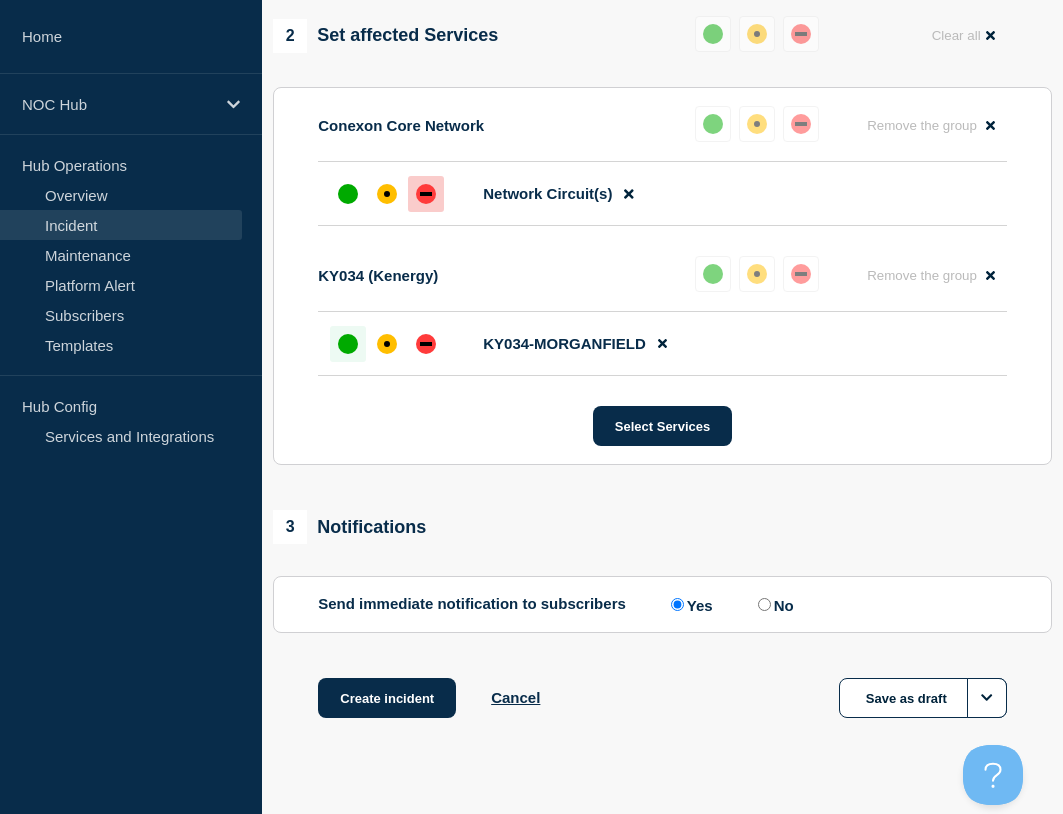 scroll, scrollTop: 842, scrollLeft: 0, axis: vertical 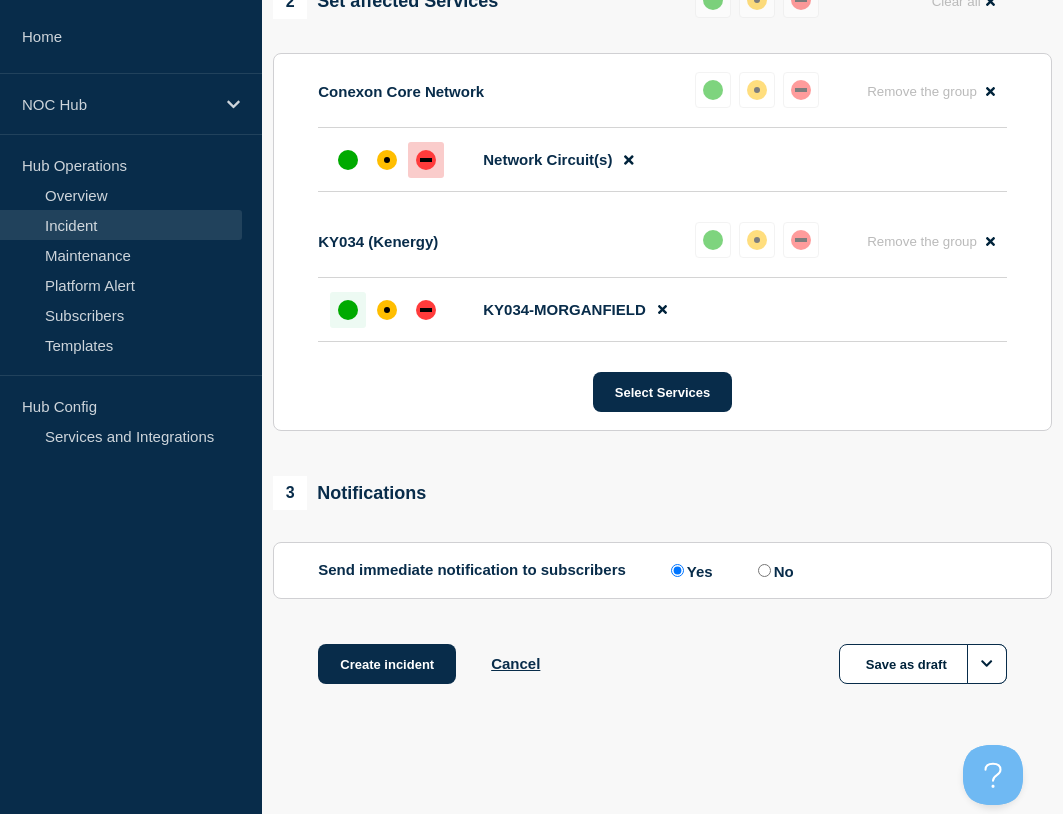 drag, startPoint x: 418, startPoint y: 667, endPoint x: 415, endPoint y: 620, distance: 47.095646 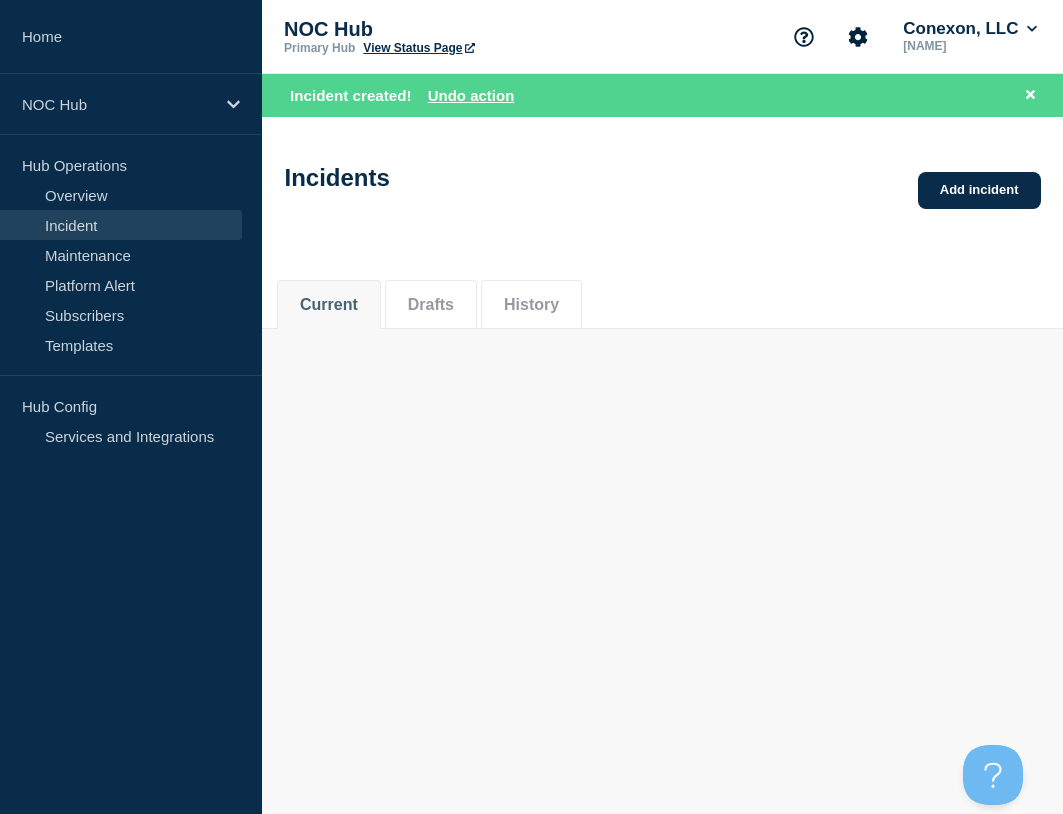 scroll, scrollTop: 0, scrollLeft: 0, axis: both 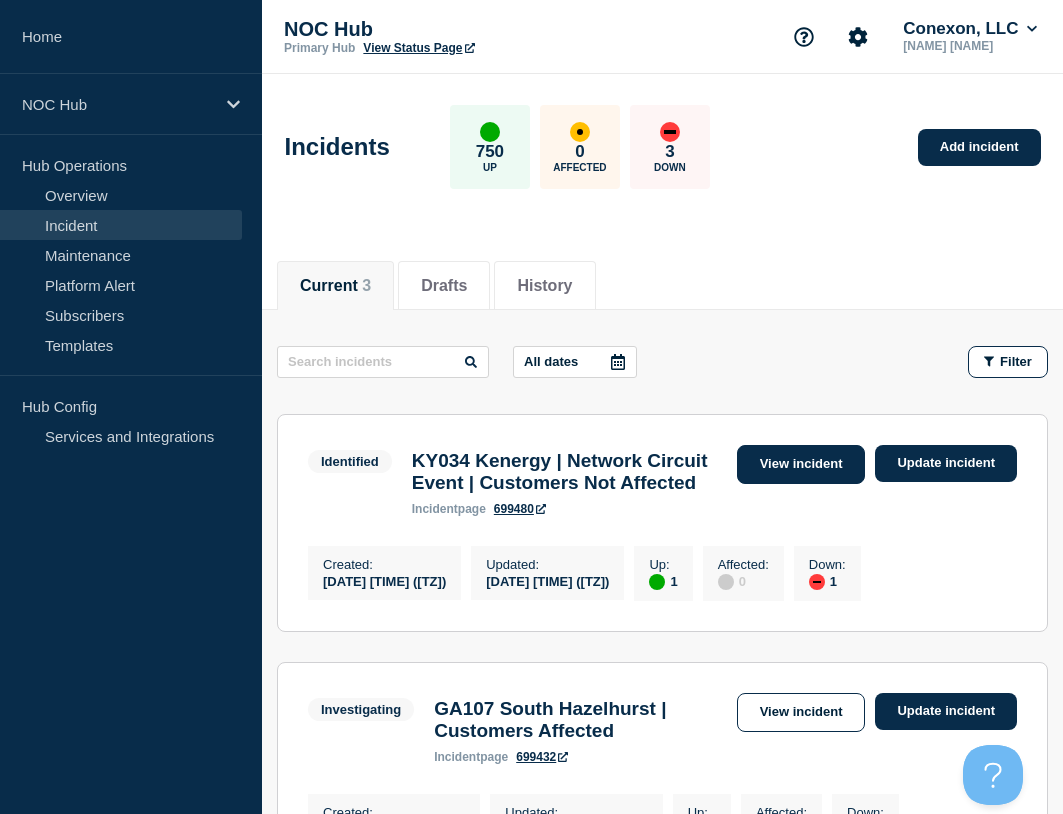 click on "View incident" at bounding box center (801, 464) 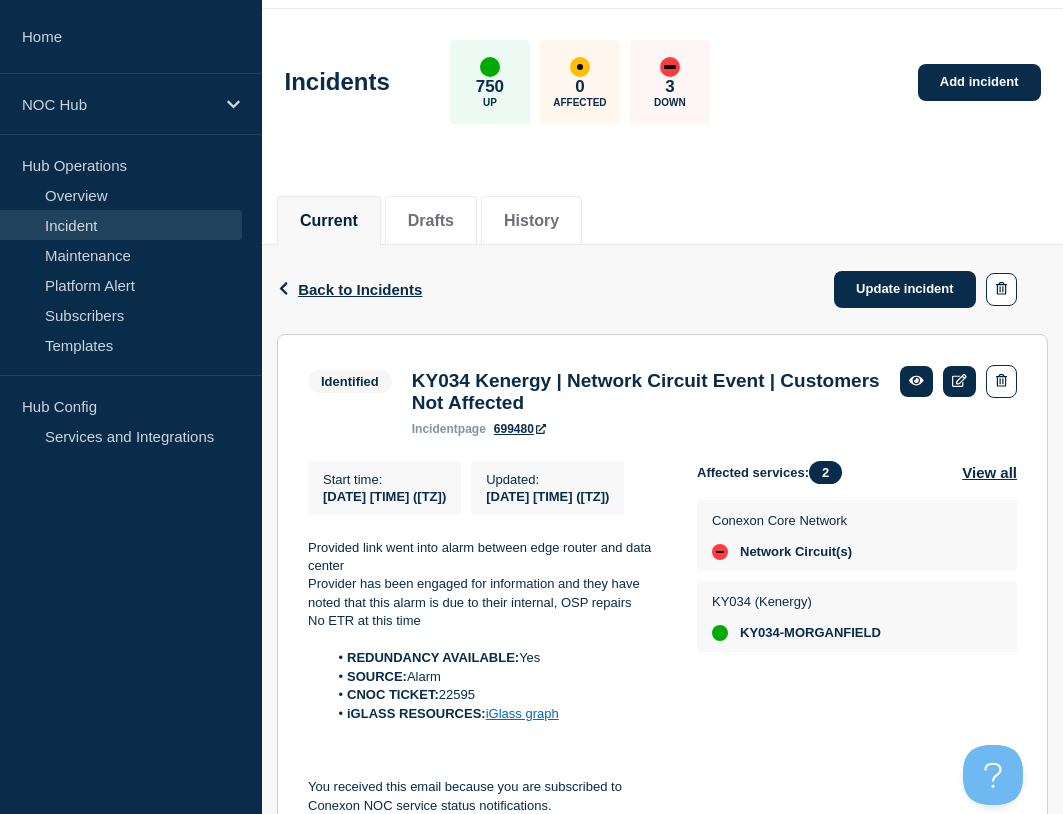 scroll, scrollTop: 100, scrollLeft: 0, axis: vertical 